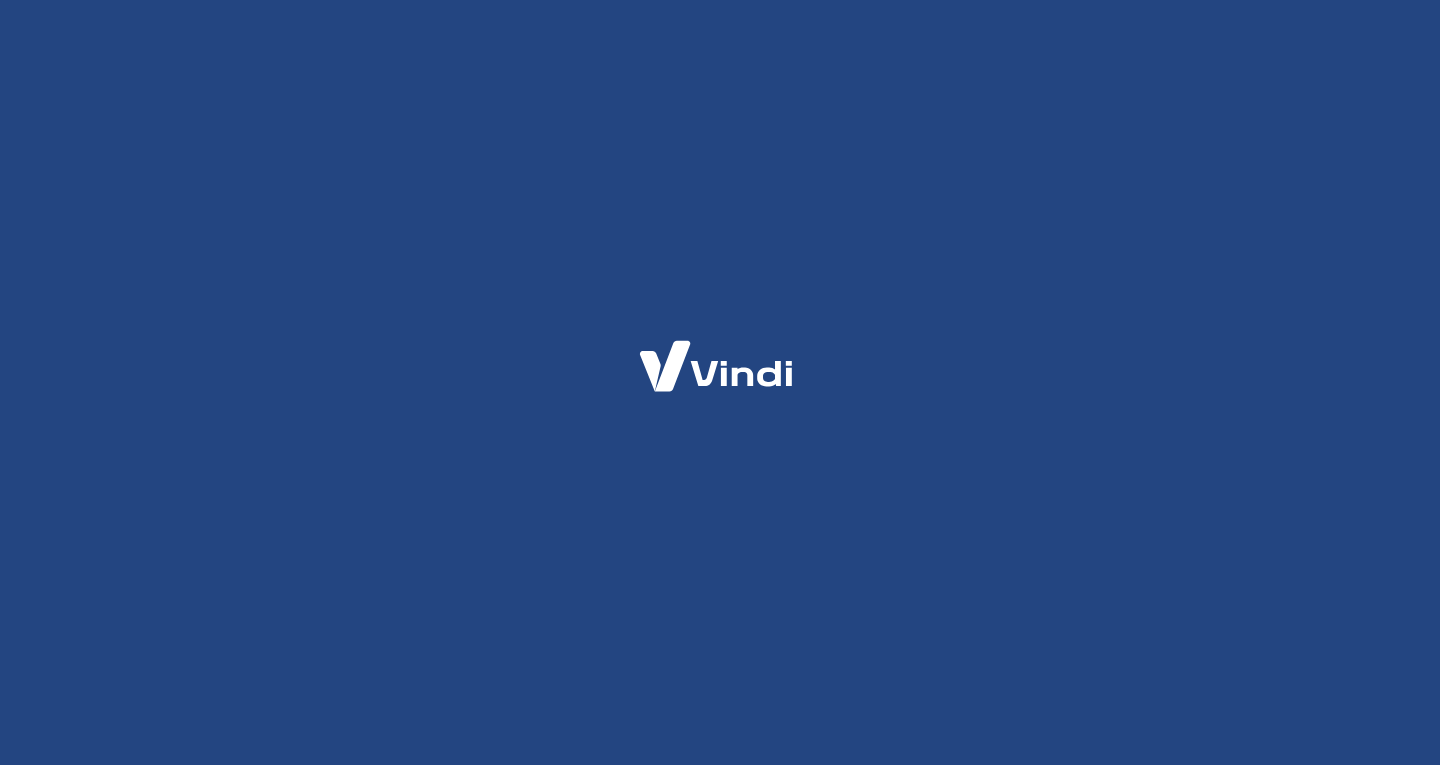 scroll, scrollTop: 0, scrollLeft: 0, axis: both 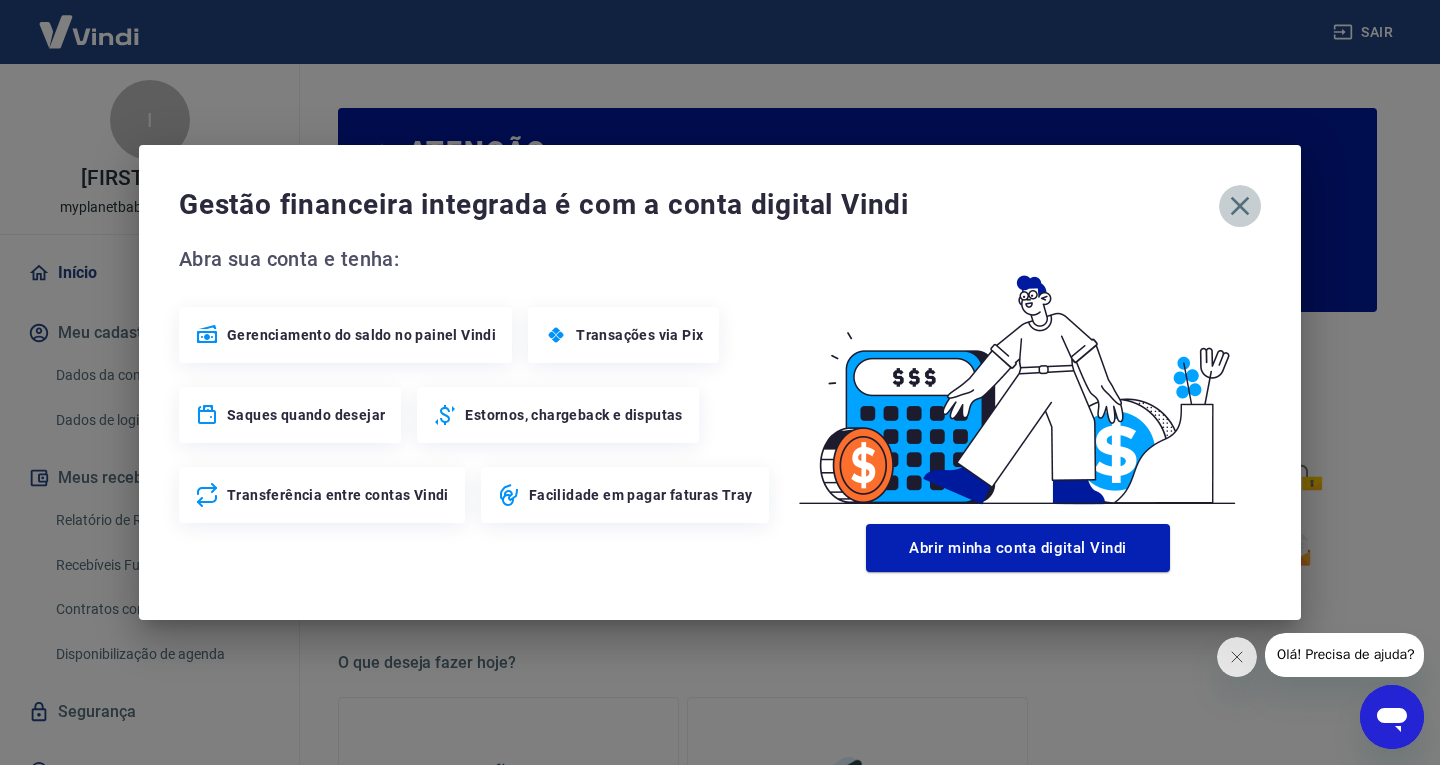 click 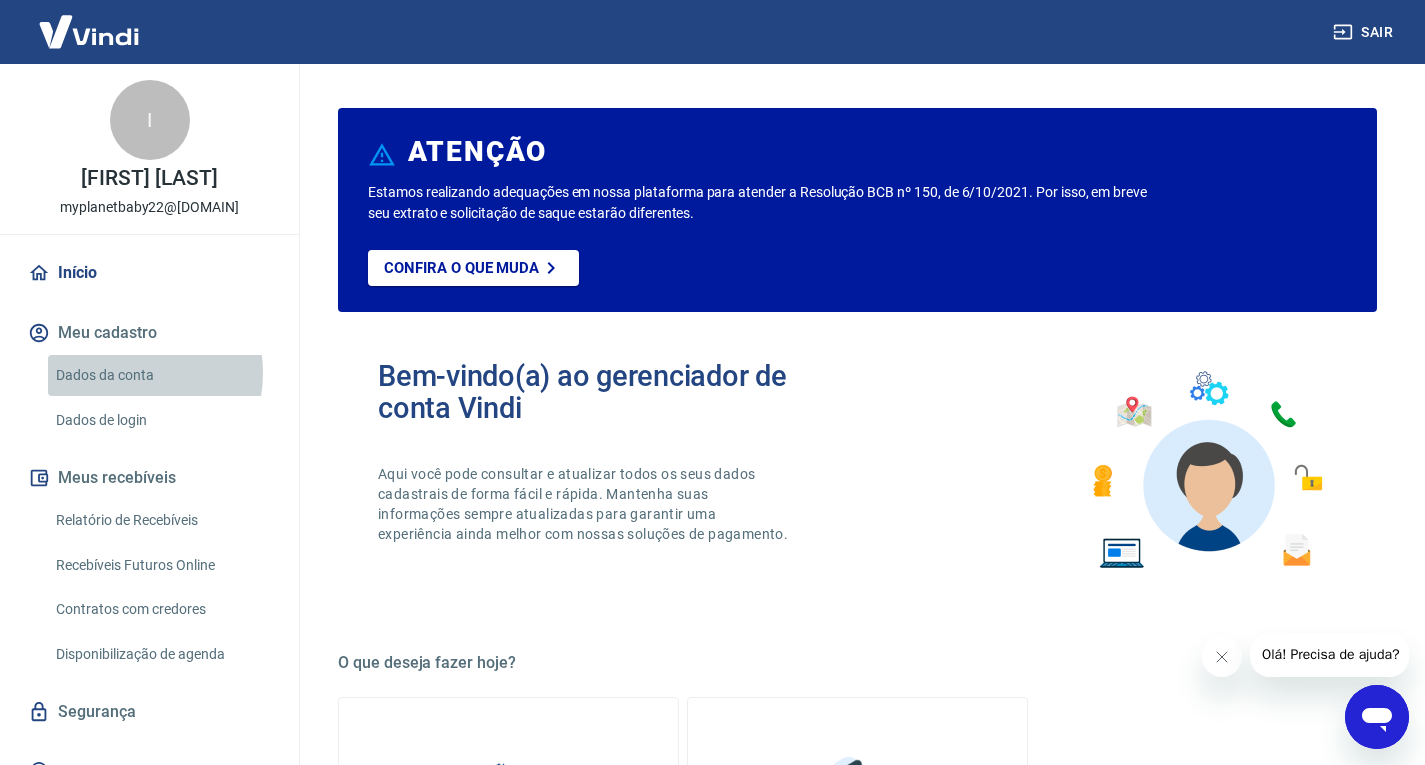 click on "Dados da conta" at bounding box center [161, 375] 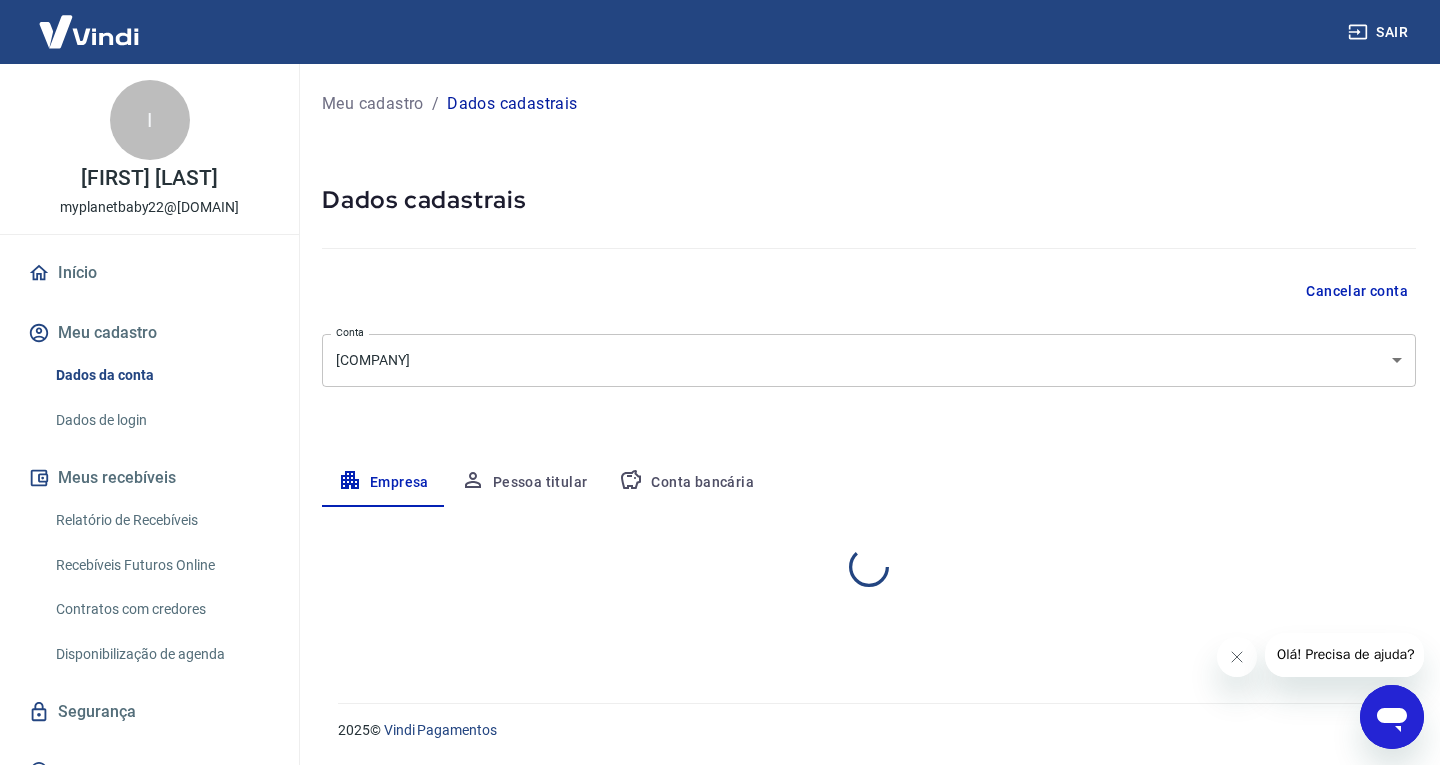 select on "BA" 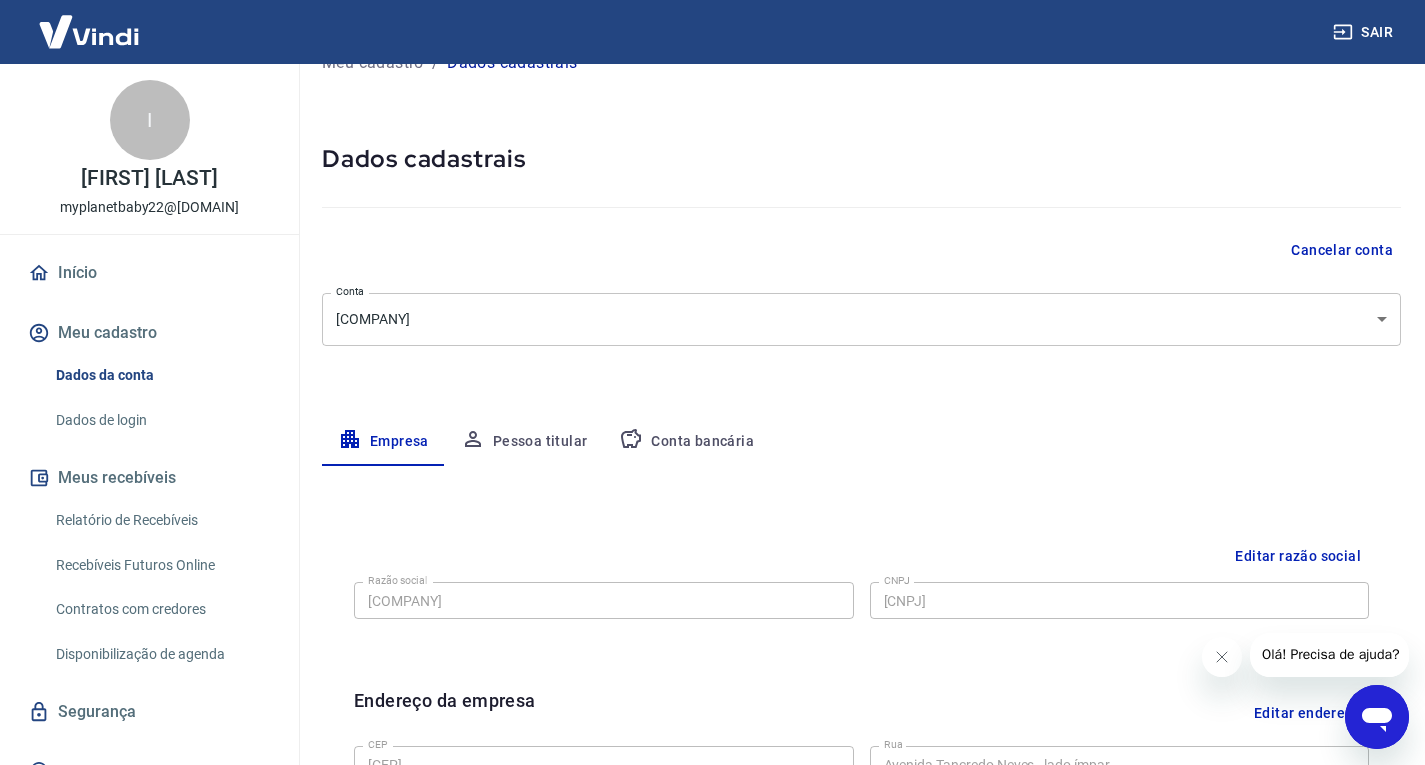 scroll, scrollTop: 42, scrollLeft: 0, axis: vertical 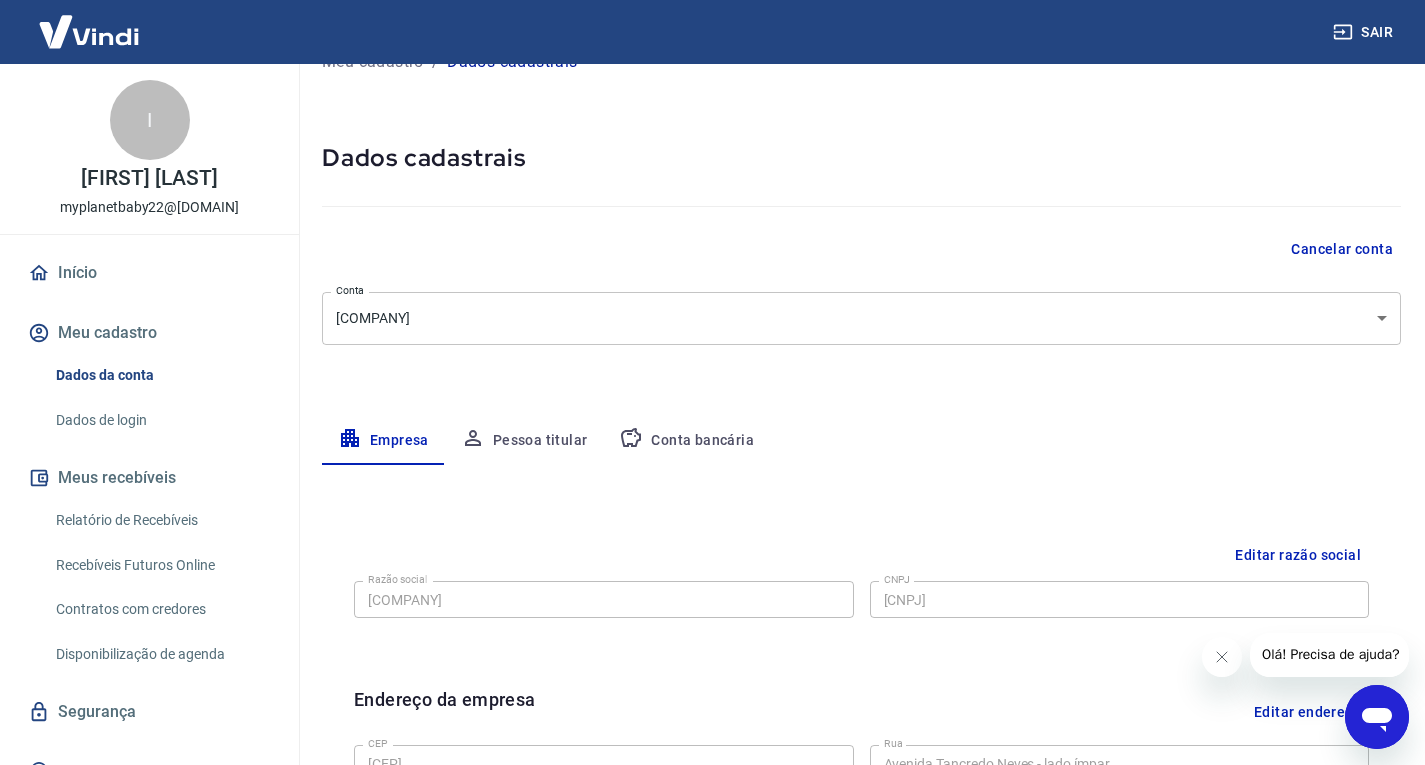 click on "Meu cadastro / Dados cadastrais Dados cadastrais Cancelar conta Conta [COMPANY] [COMPANY] Conta Empresa Pessoa titular Conta bancária Editar razão social Razão social [COMPANY] [COMPANY] Razão social CNPJ [CNPJ] CNPJ Endereço da empresa Editar endereço CEP [CEP] CEP Rua Avenida Tancredo Neves - lado ímpar Rua Número 939 Número Complemento Sala 405 Complemento Bairro Caminho das Árvores Bairro Cidade [CITY] Cidade Estado Acre Alagoas Amapá Amazonas Bahia Ceará Distrito Federal Espírito Santo Goiás Maranhão Mato Grosso Mato Grosso do Sul Minas Gerais Pará Paraíba Paraná Pernambuco Piauí Rio de Janeiro Rio Grande do Norte Rio Grande do Sul Rondônia Roraima Santa Catarina São Paulo Sergipe Tocantins Estado Dados da empresa Editar dados da empresa Nome fantasia [FIRST] [LAST] Nome fantasia Data de abertura da empresa [DATE] Data de abertura da empresa Telefone" at bounding box center [861, 668] 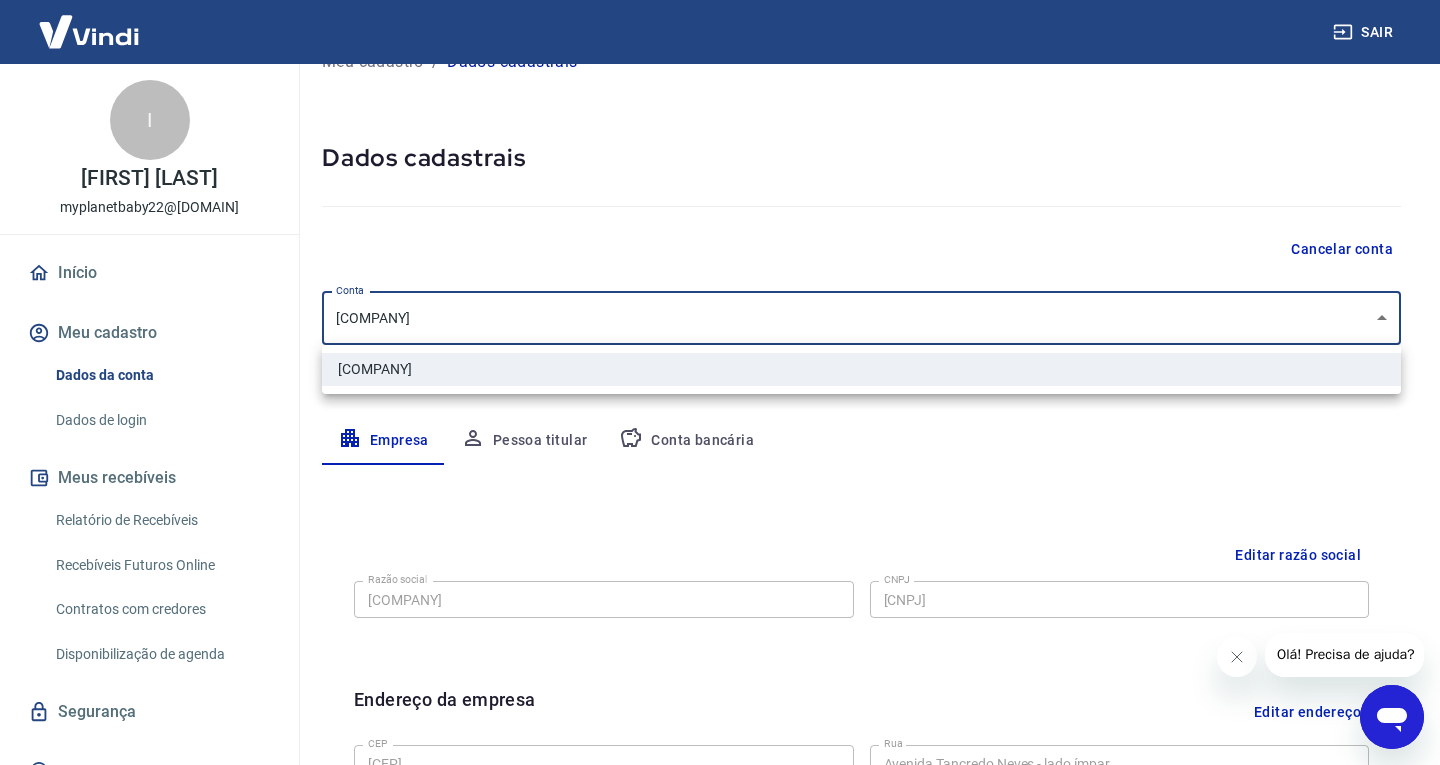 click on "Sair I [FIRST] [LAST] myplanetbaby22@[DOMAIN] Início Meu cadastro Dados da conta Dados de login Meus recebíveis Relatório de Recebíveis Recebíveis Futuros Online Contratos com credores Disponibilização de agenda Segurança Fale conosco Meu cadastro / Dados cadastrais Dados cadastrais Cancelar conta Conta [COMPANY] [COMPANY] Conta Empresa Pessoa titular Conta bancária Editar razão social Razão social [COMPANY] [COMPANY] Razão social CNPJ [CNPJ] CNPJ Endereço da empresa Editar endereço CEP [CEP] CEP Rua Avenida Tancredo Neves - lado ímpar Rua Número 939 Número Complemento Sala 405 Complemento Bairro Caminho das Árvores Bairro Cidade [CITY] Cidade Estado Acre Alagoas Amapá Amazonas Bahia Ceará Distrito Federal Espírito Santo Goiás Maranhão Mato Grosso Mato Grosso do Sul Minas Gerais Pará Paraíba Paraná Pernambuco Piauí Rio de Janeiro Rio Grande do Norte" at bounding box center (720, 340) 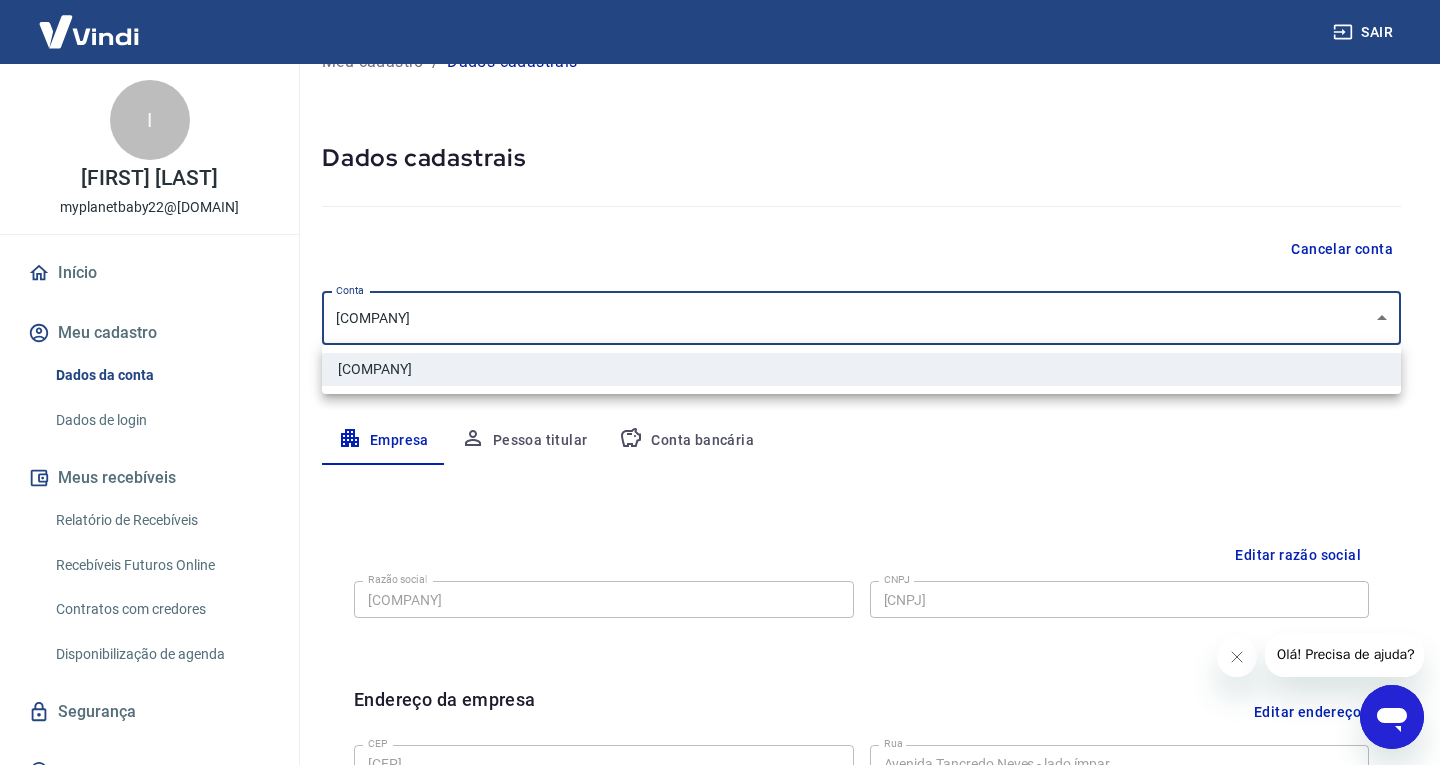 click at bounding box center [720, 382] 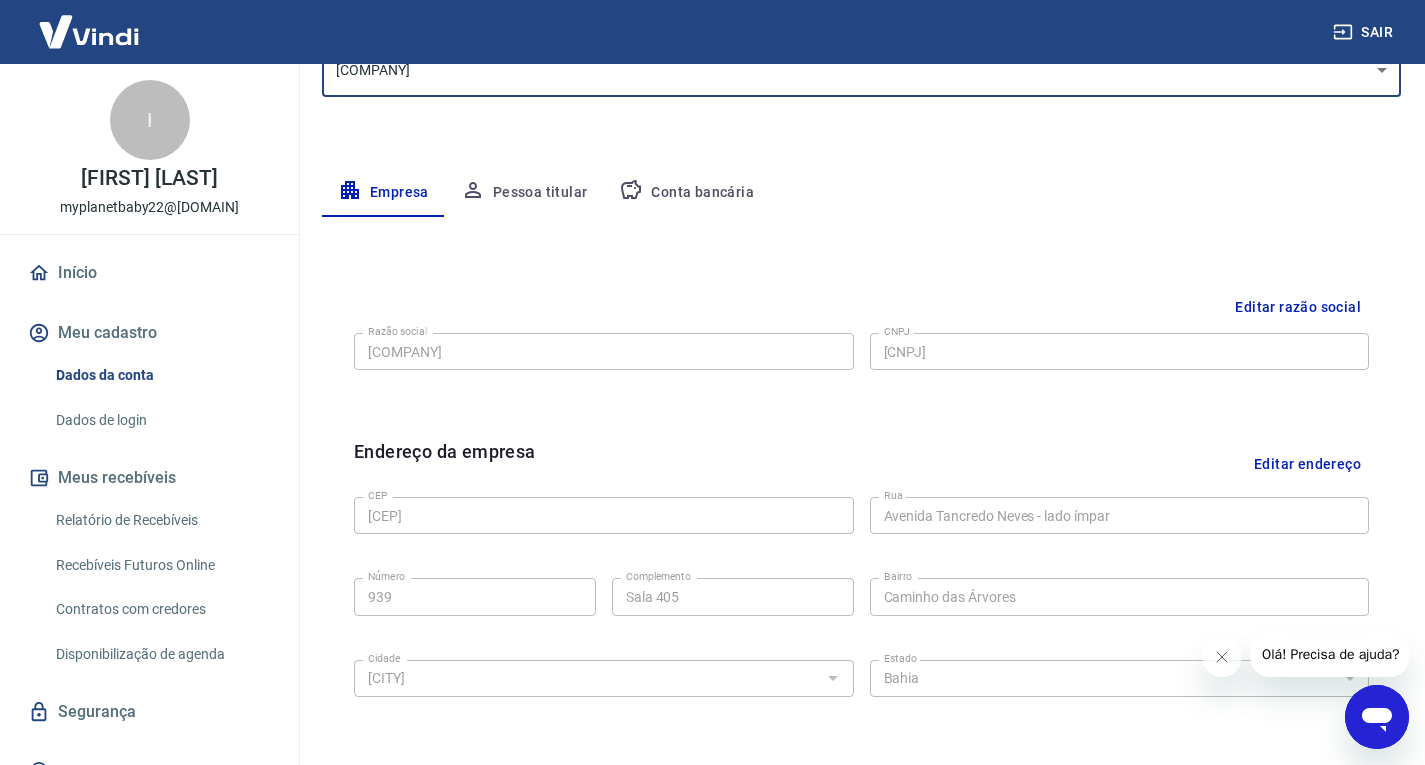 scroll, scrollTop: 295, scrollLeft: 0, axis: vertical 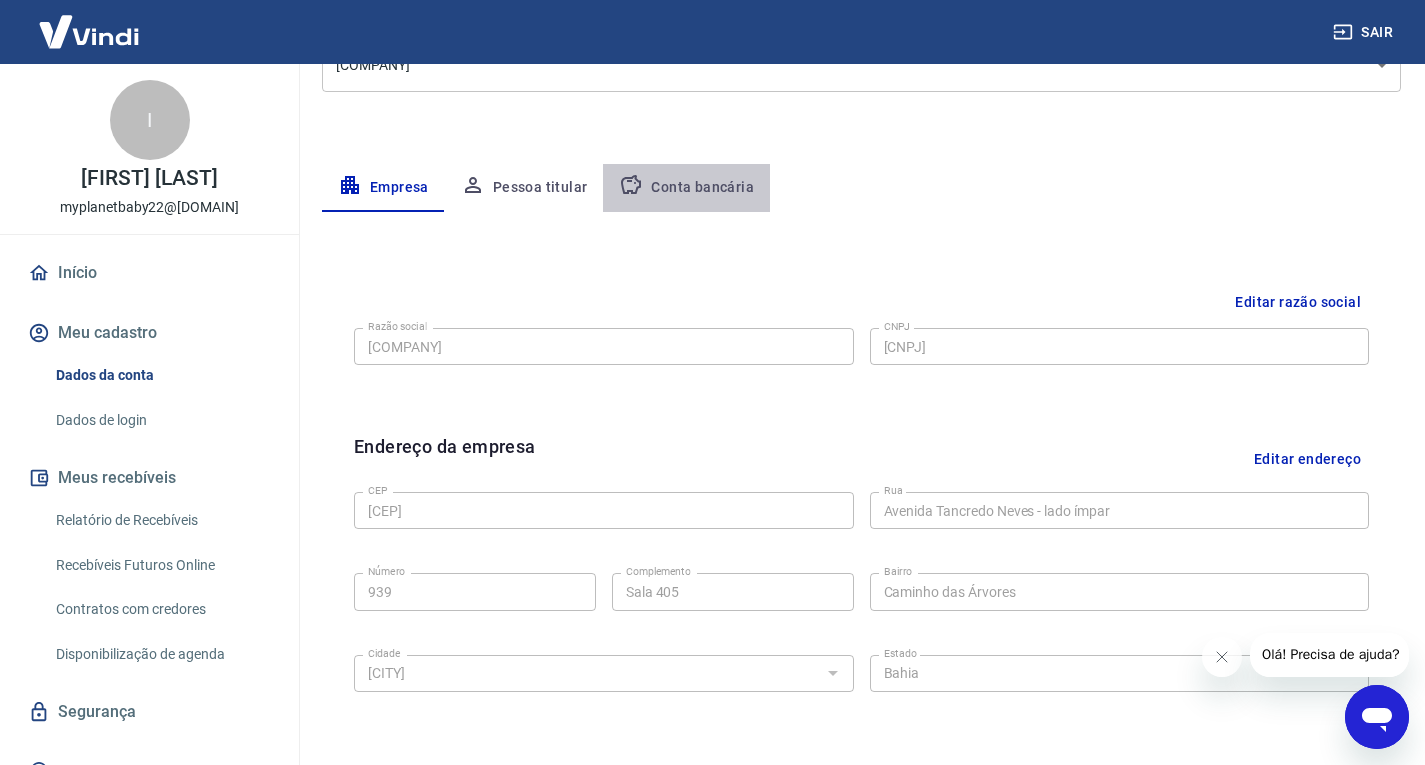 click on "Conta bancária" at bounding box center (686, 188) 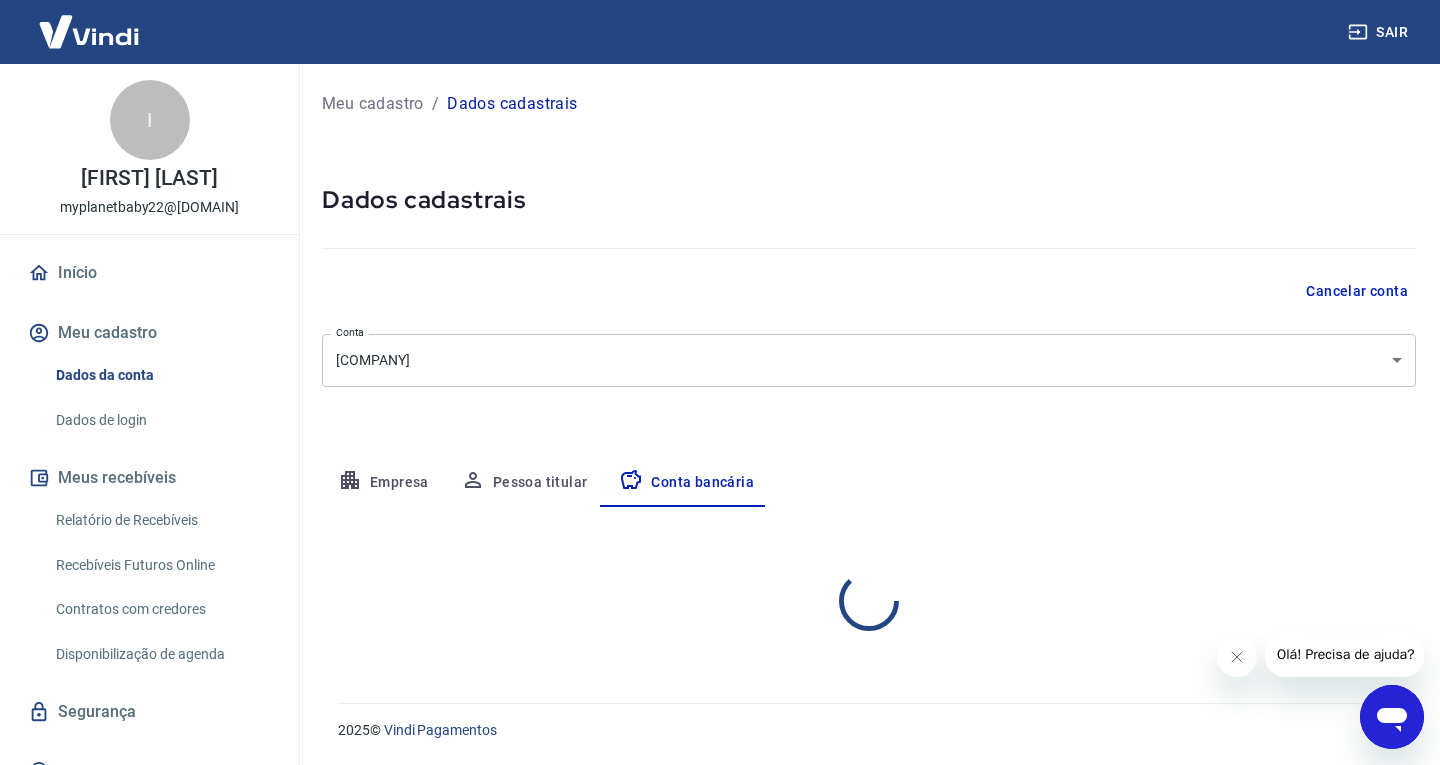 select on "1" 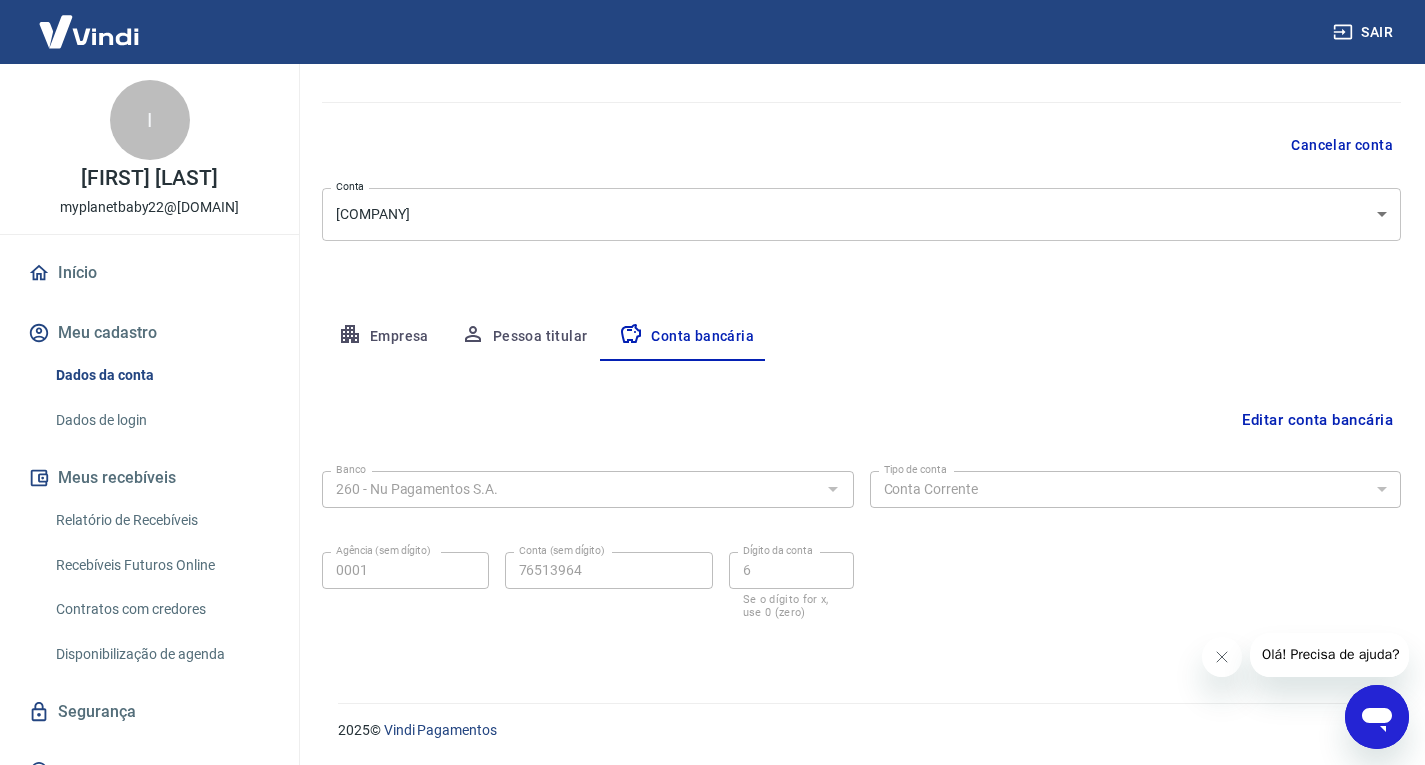 scroll, scrollTop: 0, scrollLeft: 0, axis: both 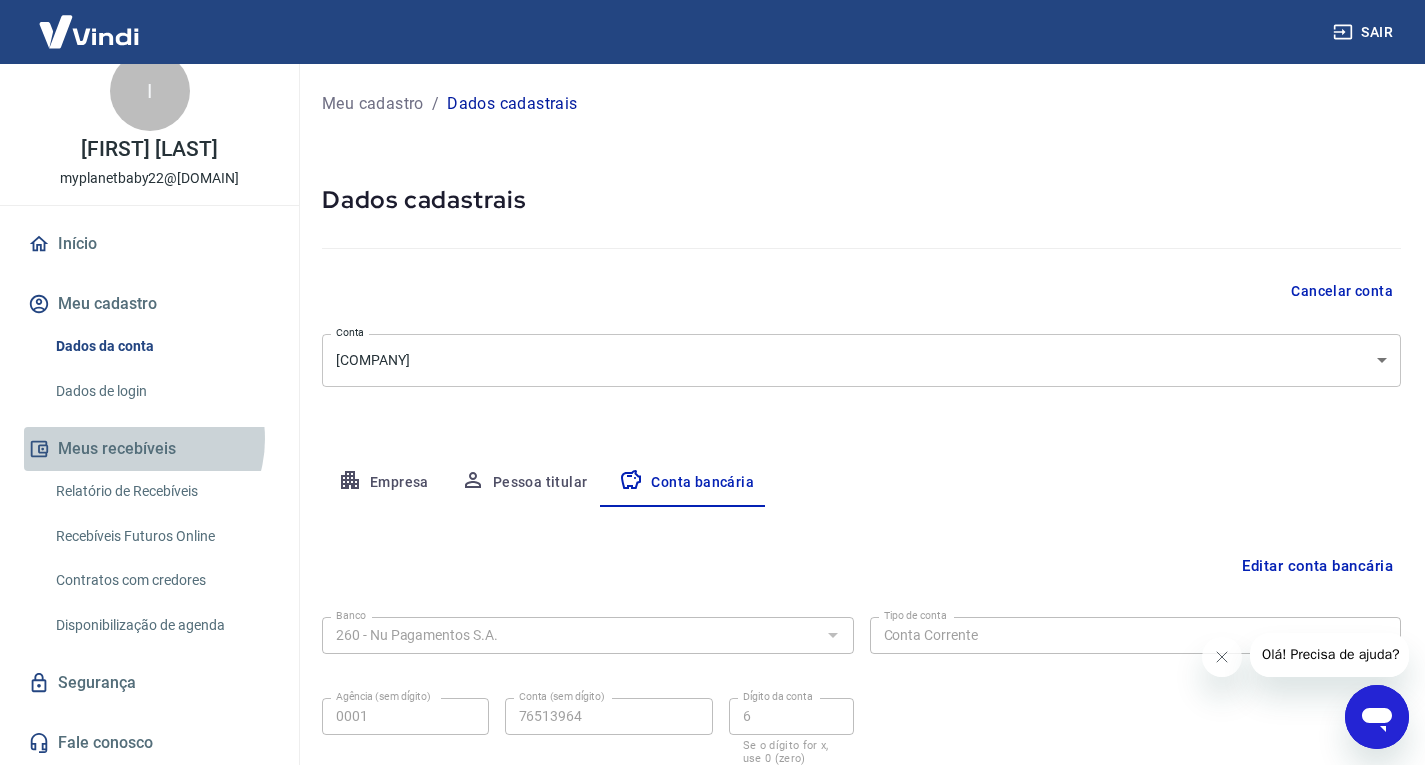 click on "Meus recebíveis" at bounding box center [149, 449] 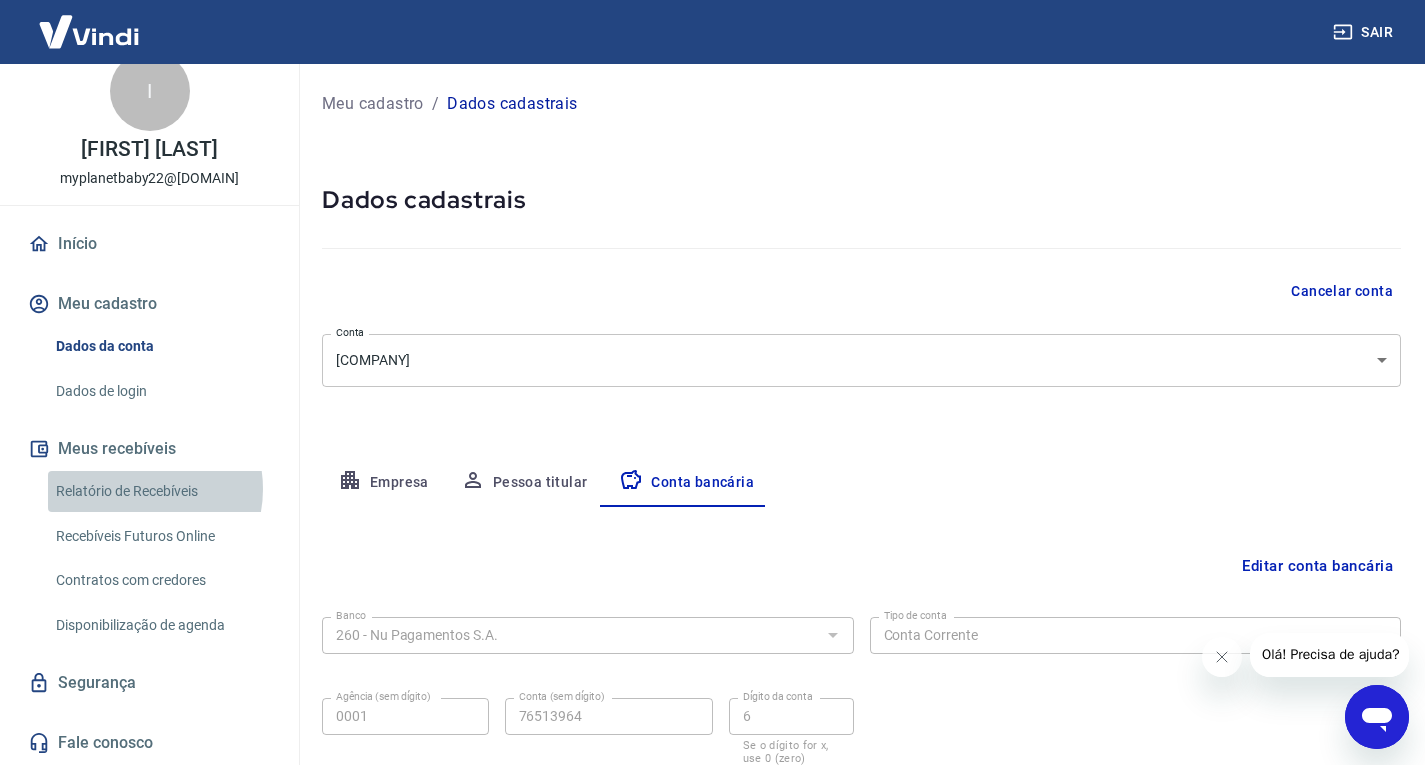 click on "Relatório de Recebíveis" at bounding box center [161, 491] 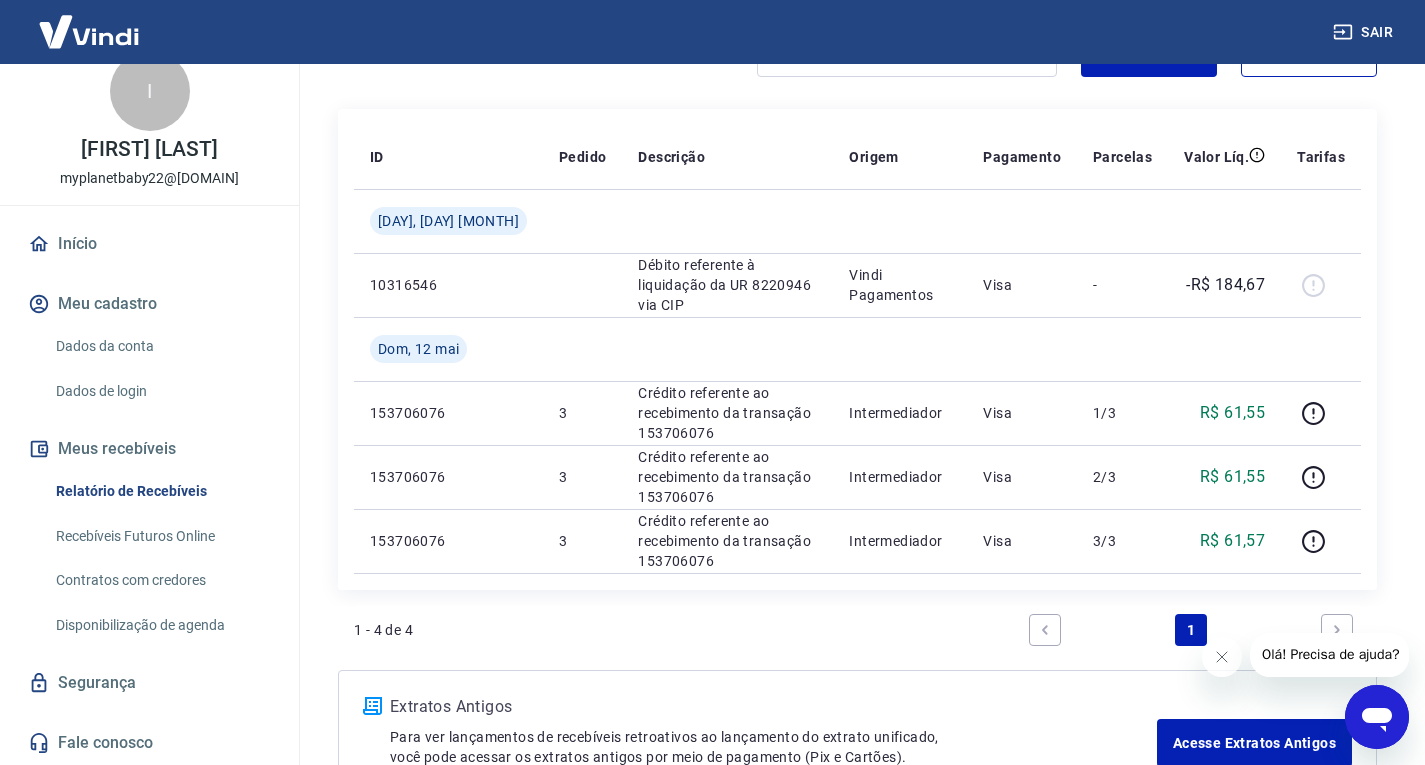 scroll, scrollTop: 222, scrollLeft: 0, axis: vertical 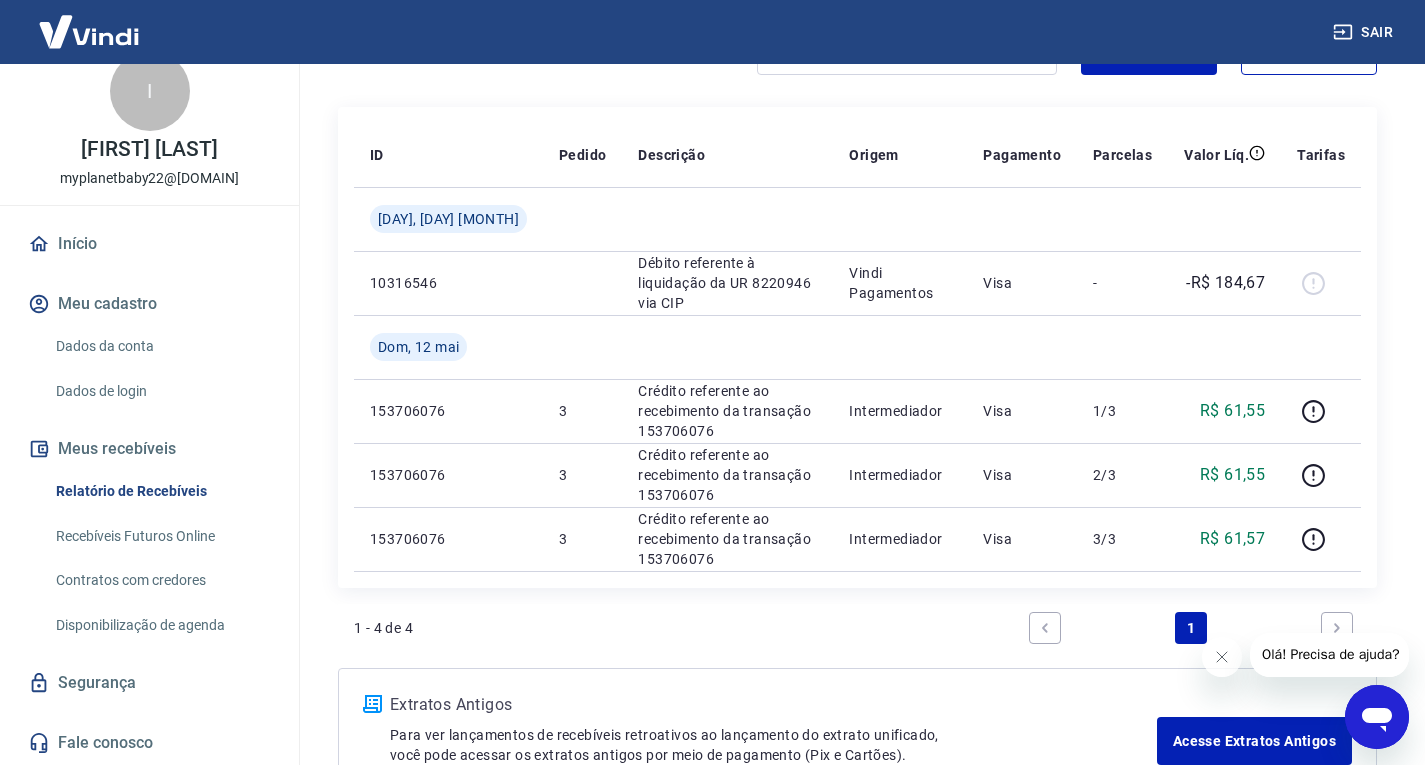 click on "Recebíveis Futuros Online" at bounding box center (161, 536) 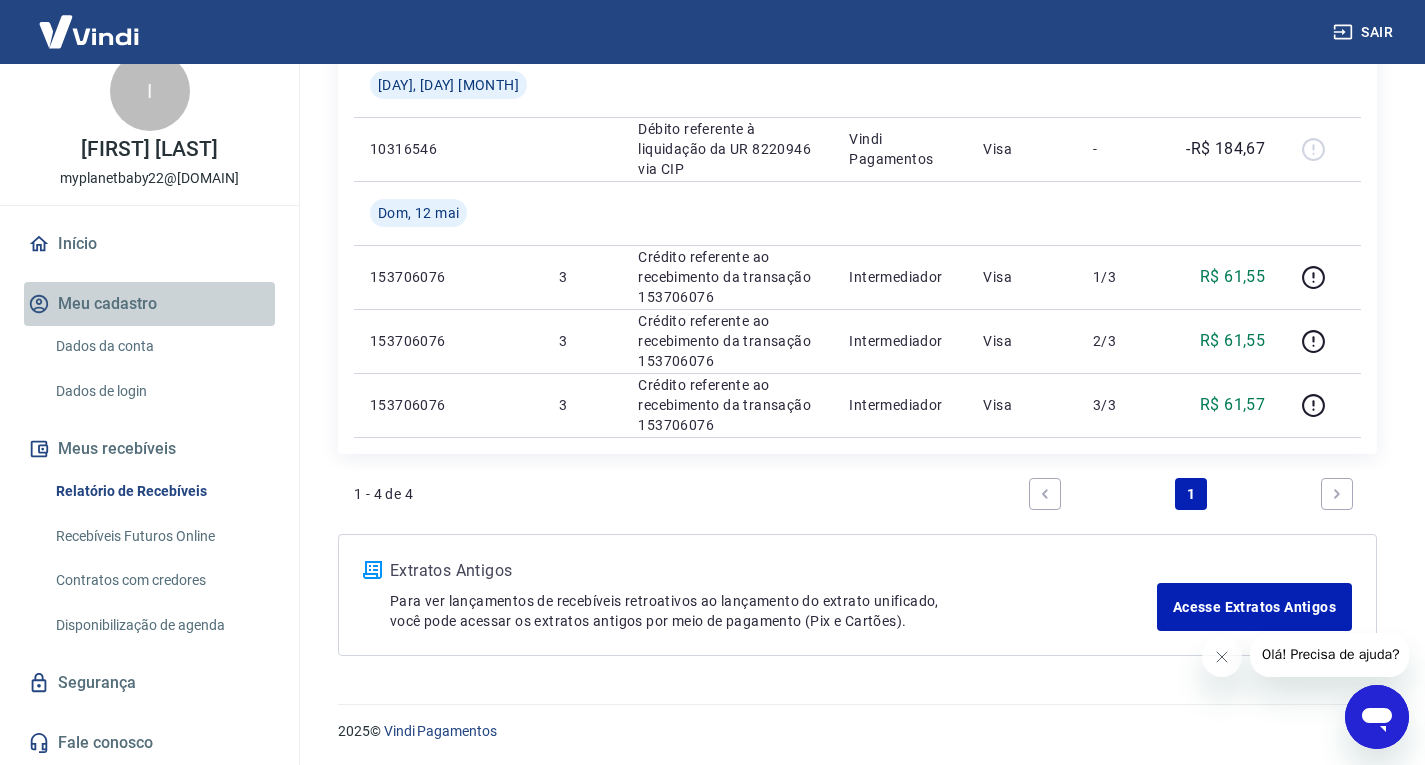 click on "Meu cadastro" at bounding box center [149, 304] 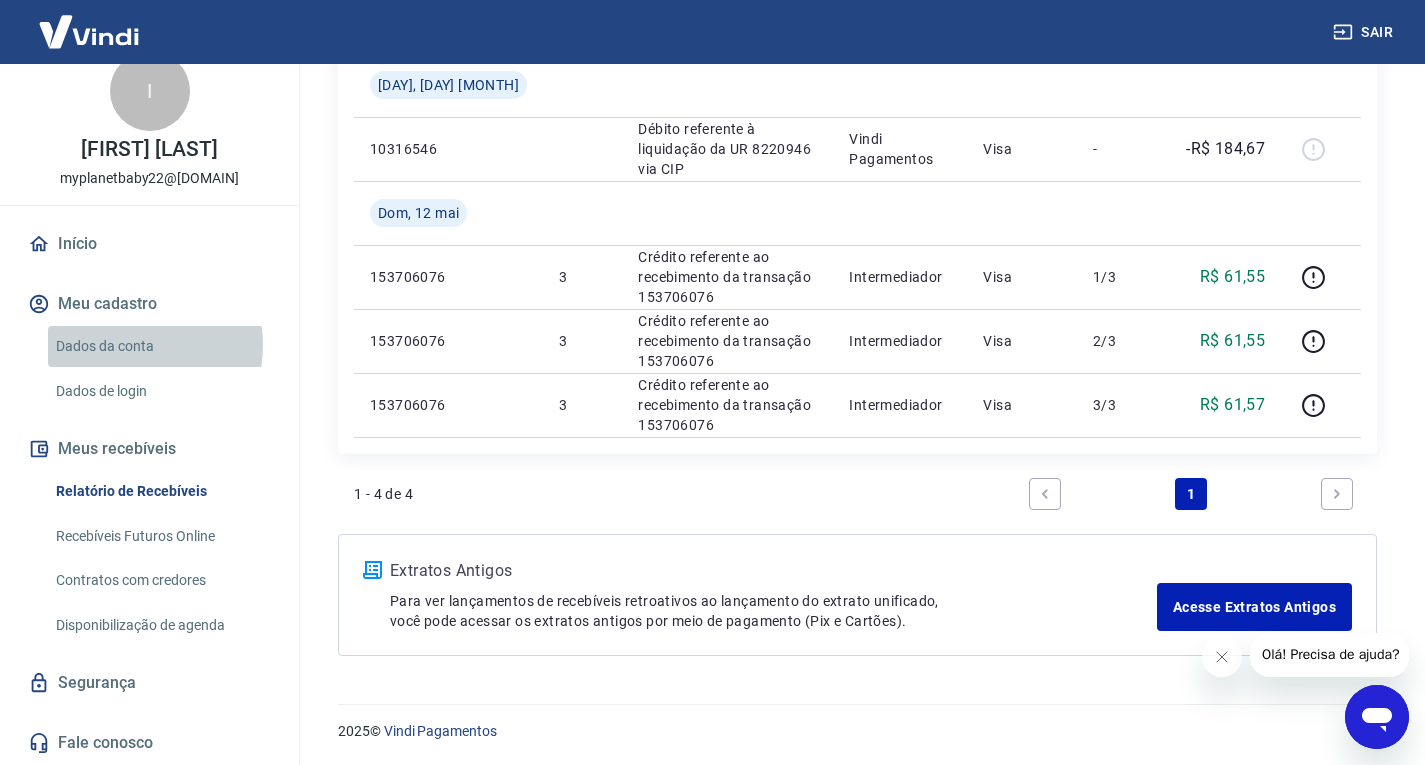 click on "Dados da conta" at bounding box center (161, 346) 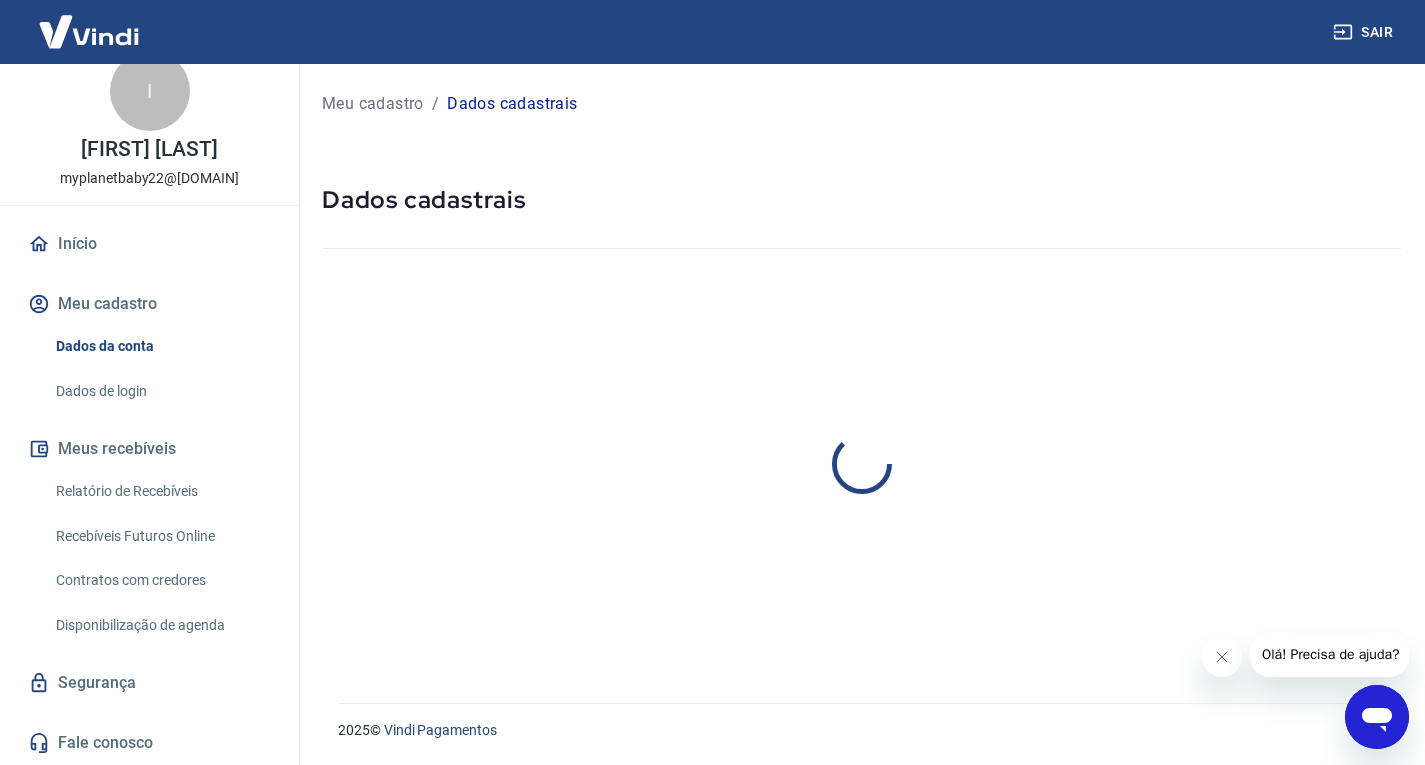 scroll, scrollTop: 0, scrollLeft: 0, axis: both 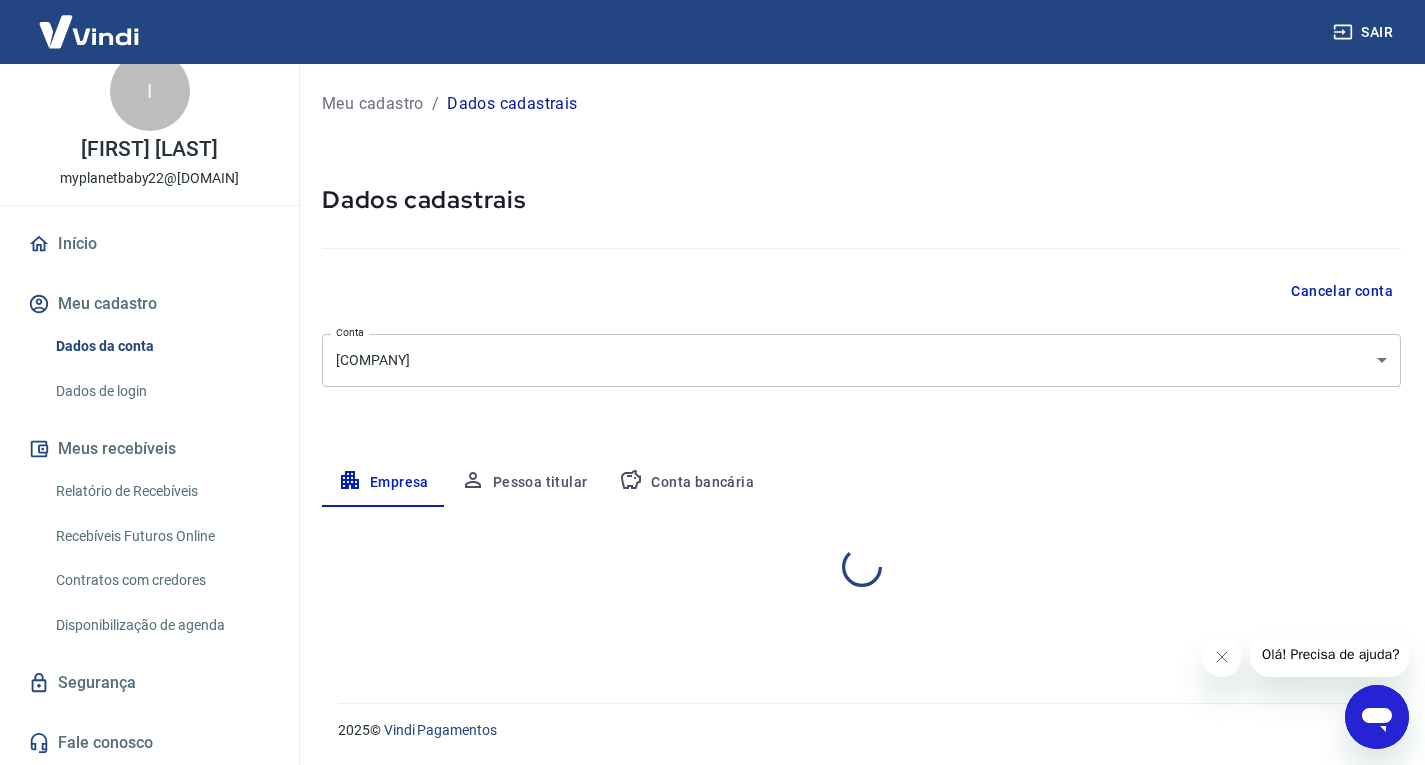 select on "BA" 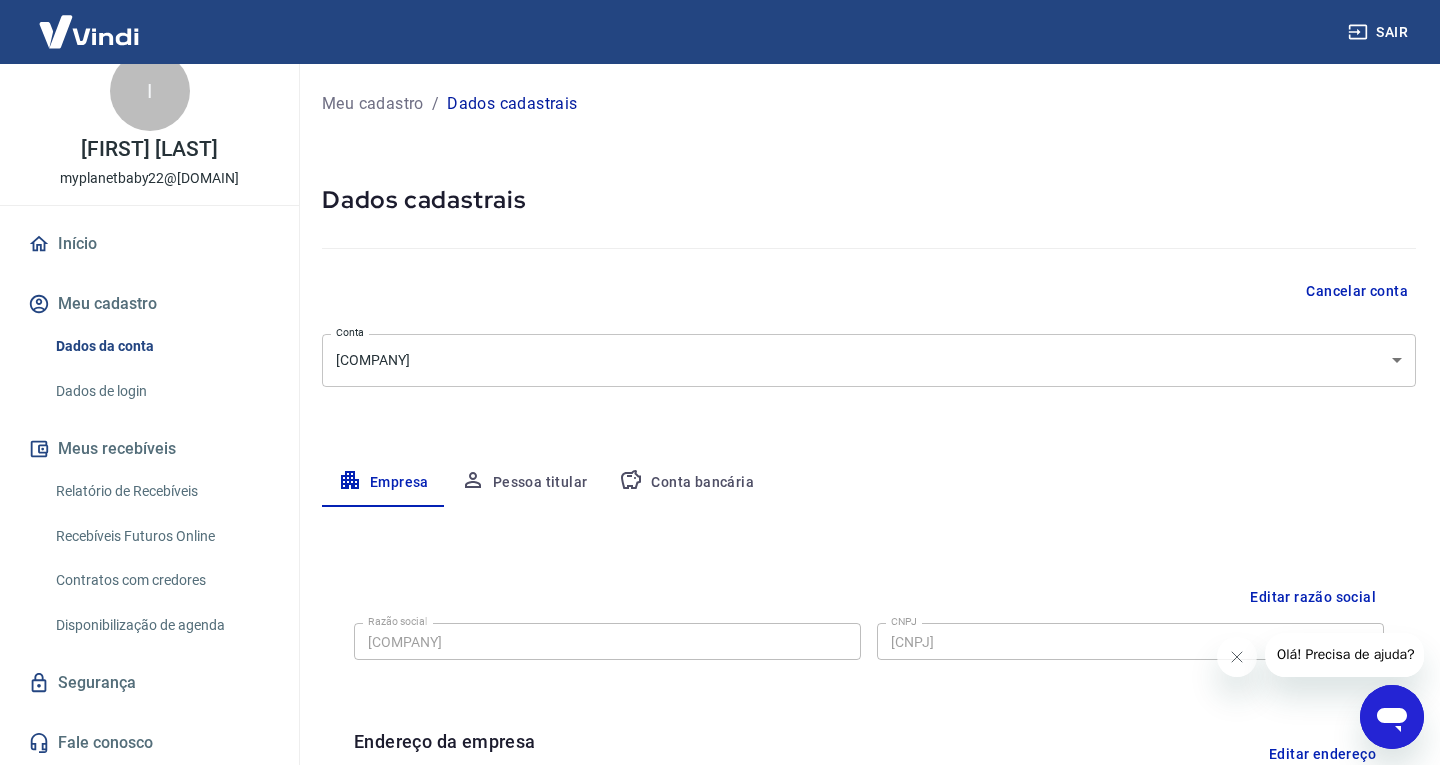 click on "Sair I [FIRST] [LAST] myplanetbaby22@[DOMAIN] Início Meu cadastro Dados da conta Dados de login Meus recebíveis Relatório de Recebíveis Recebíveis Futuros Online Contratos com credores Disponibilização de agenda Segurança Fale conosco Meu cadastro / Dados cadastrais Dados cadastrais Cancelar conta Conta [COMPANY] [COMPANY] Conta Empresa Pessoa titular Conta bancária Editar razão social Razão social [COMPANY] [COMPANY] Razão social CNPJ [CNPJ] CNPJ Endereço da empresa Editar endereço CEP [CEP] CEP Rua Avenida Tancredo Neves - lado ímpar Rua Número 939 Número Complemento Sala 405 Complemento Bairro Caminho das Árvores Bairro Cidade [CITY] Cidade Estado Acre Alagoas Amapá Amazonas Bahia Ceará Distrito Federal Espírito Santo Goiás Maranhão Mato Grosso Mato Grosso do Sul Minas Gerais Pará Paraíba Paraná Pernambuco Piauí Rio de Janeiro Rio Grande do Norte" at bounding box center (720, 382) 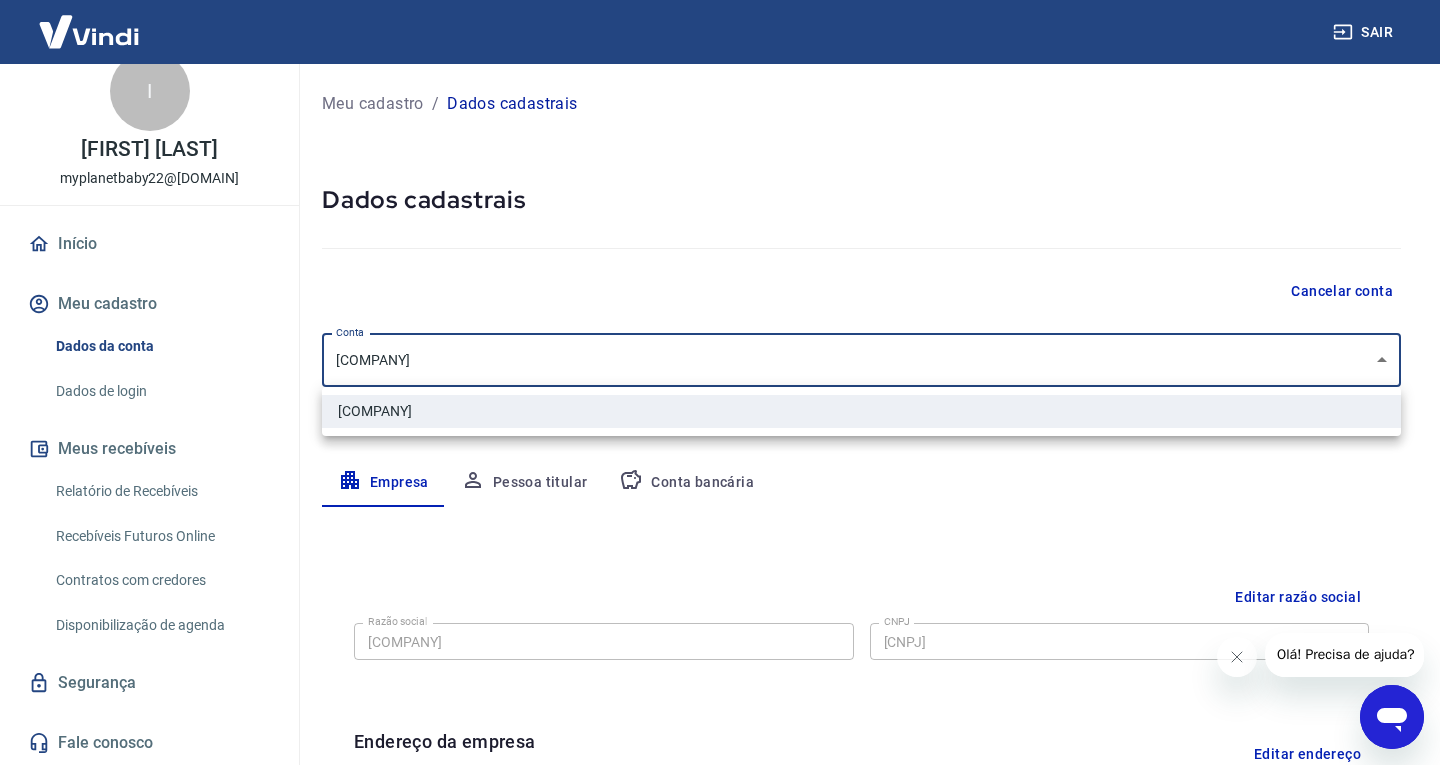 drag, startPoint x: 900, startPoint y: 516, endPoint x: 1307, endPoint y: 605, distance: 416.61734 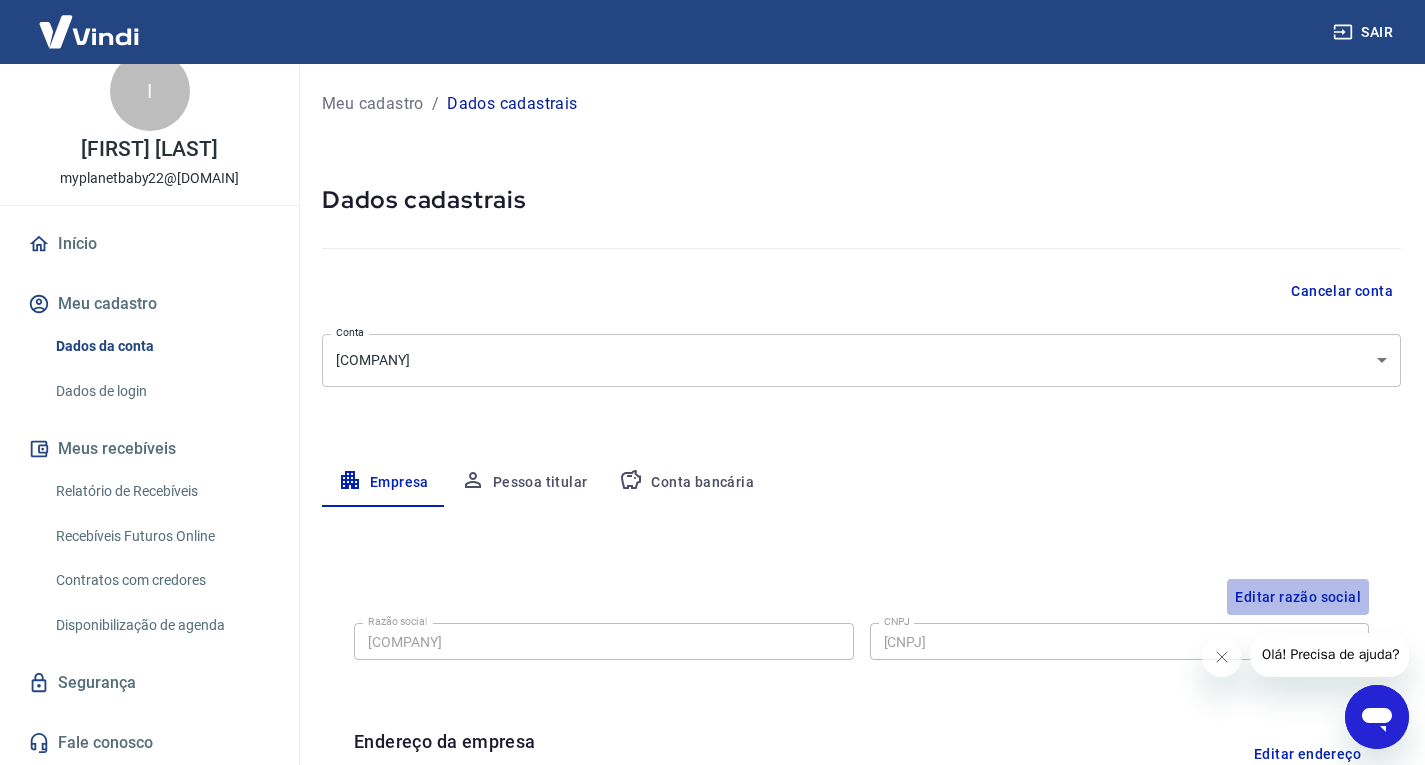 click on "Editar razão social" at bounding box center [1298, 597] 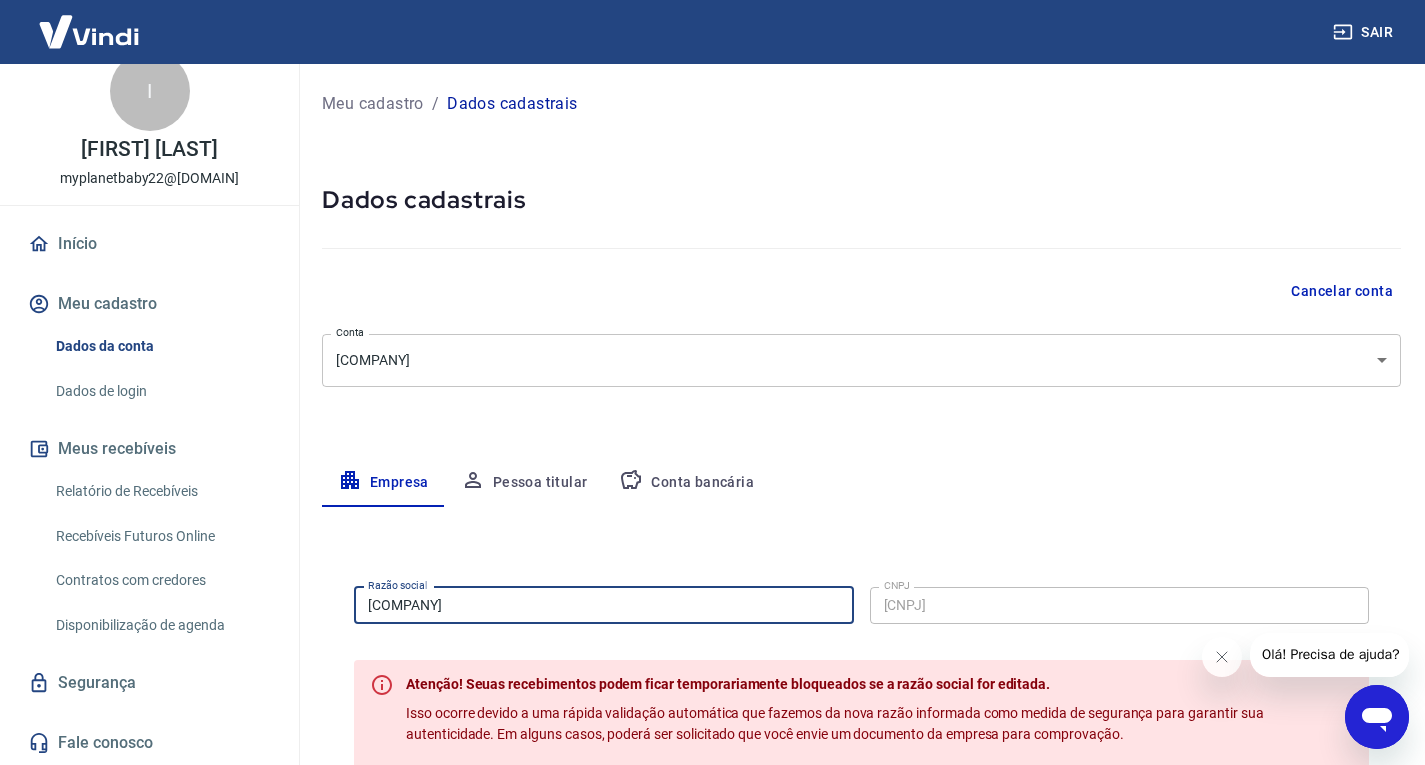 click on "[COMPANY]" at bounding box center (604, 605) 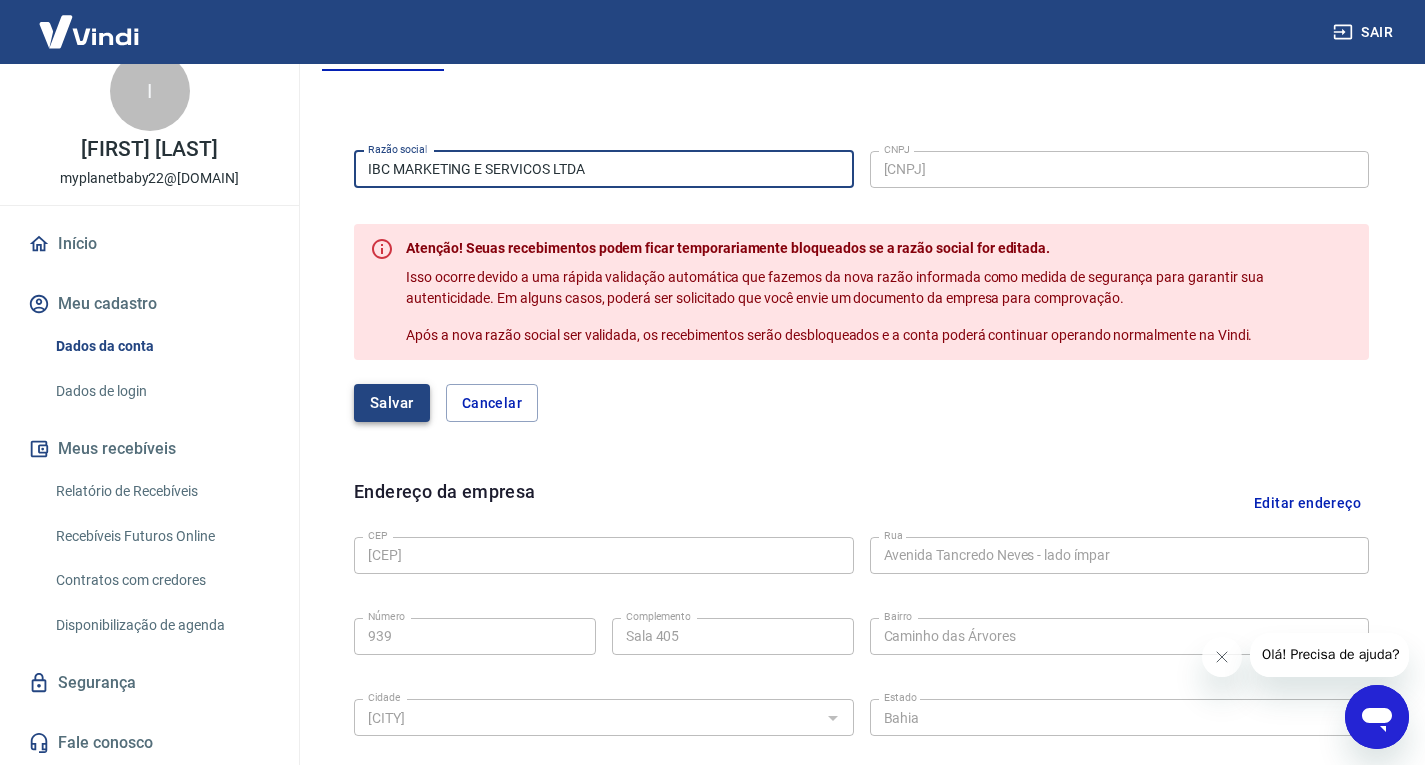 scroll, scrollTop: 438, scrollLeft: 0, axis: vertical 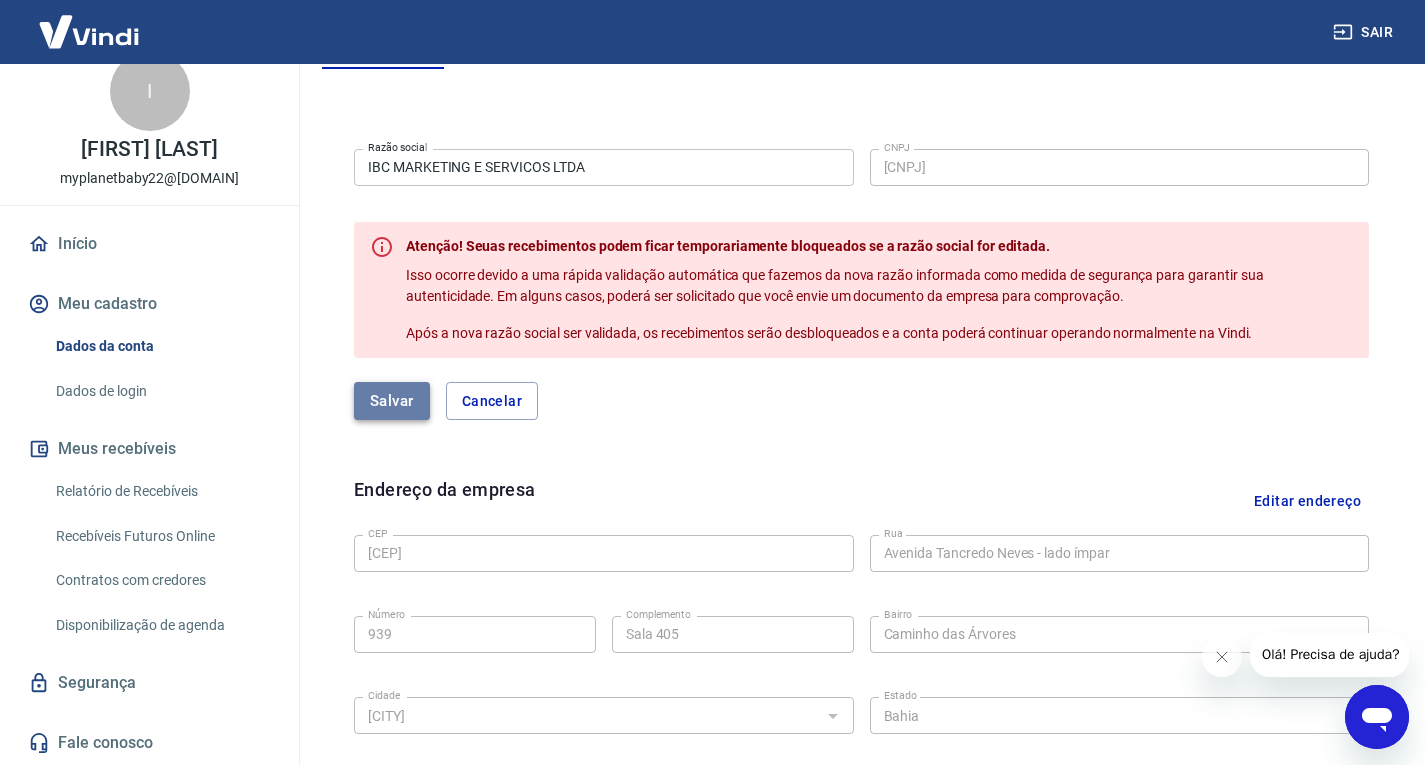 click on "Salvar" at bounding box center [392, 401] 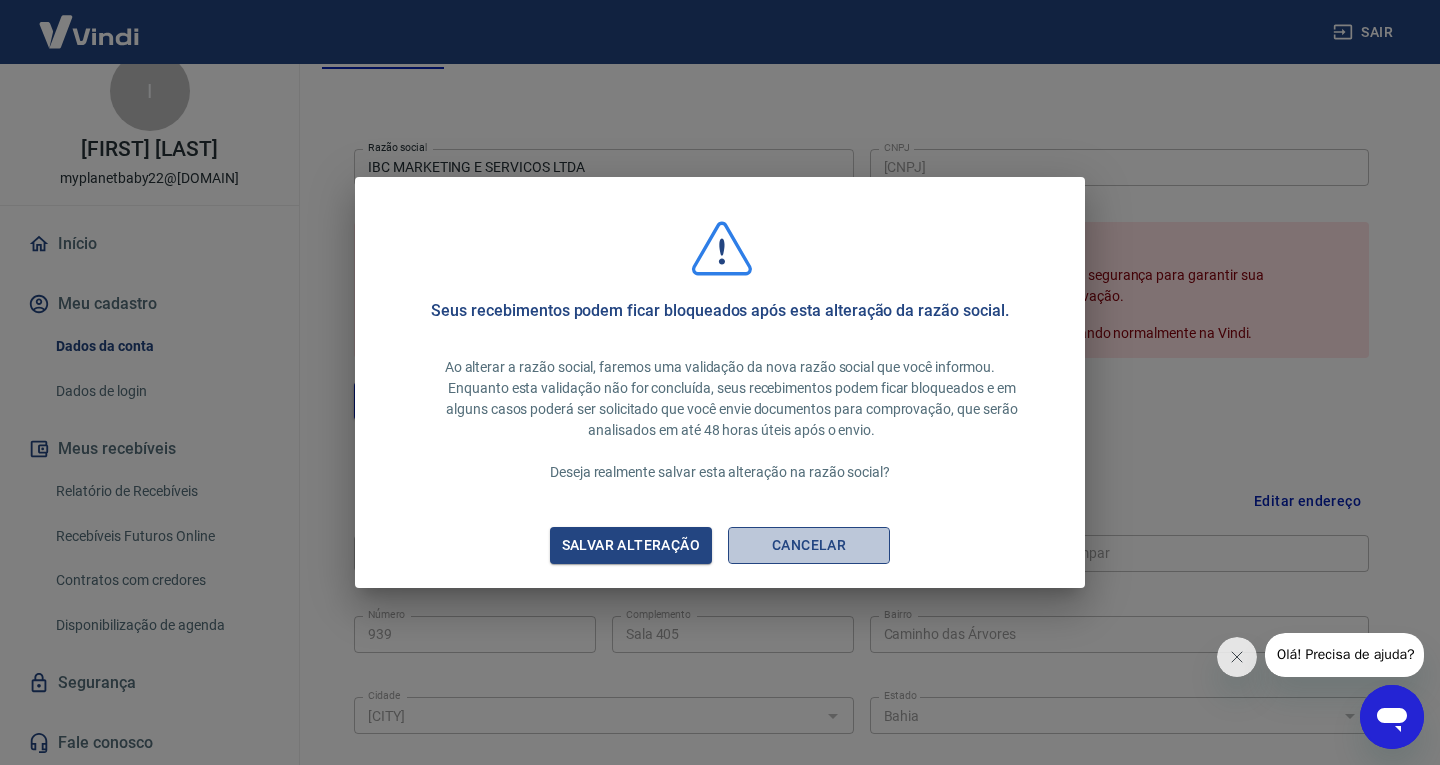 click on "Cancelar" at bounding box center [809, 545] 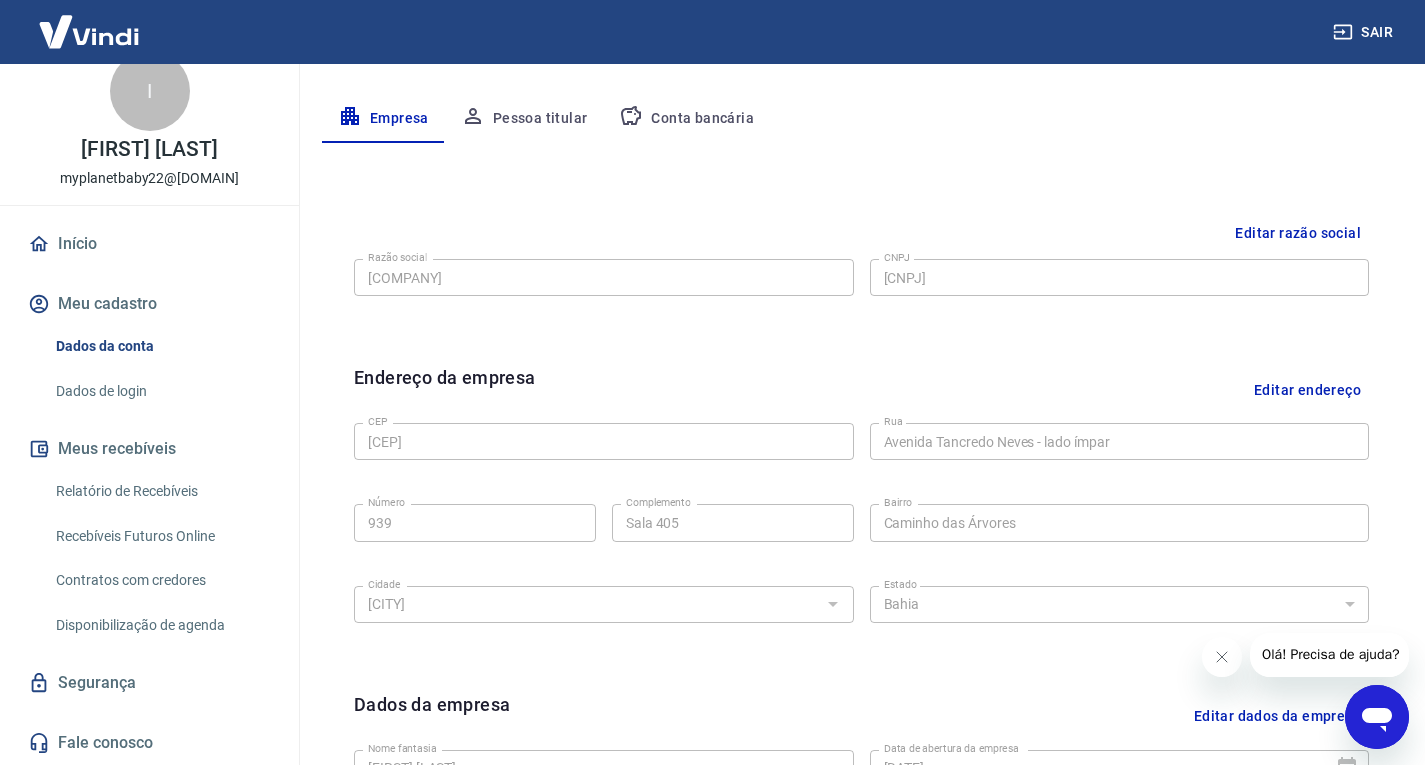 scroll, scrollTop: 356, scrollLeft: 0, axis: vertical 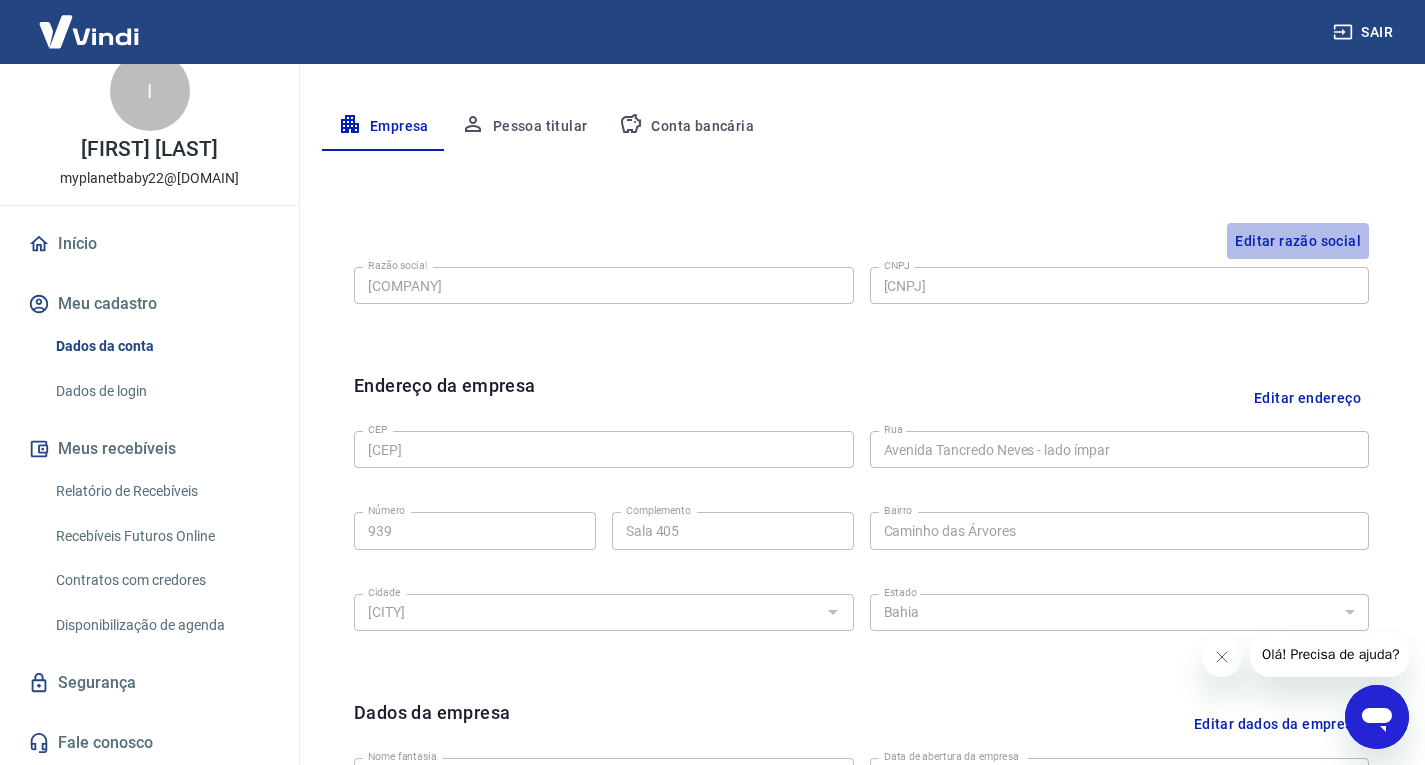 click on "Editar razão social" at bounding box center (1298, 241) 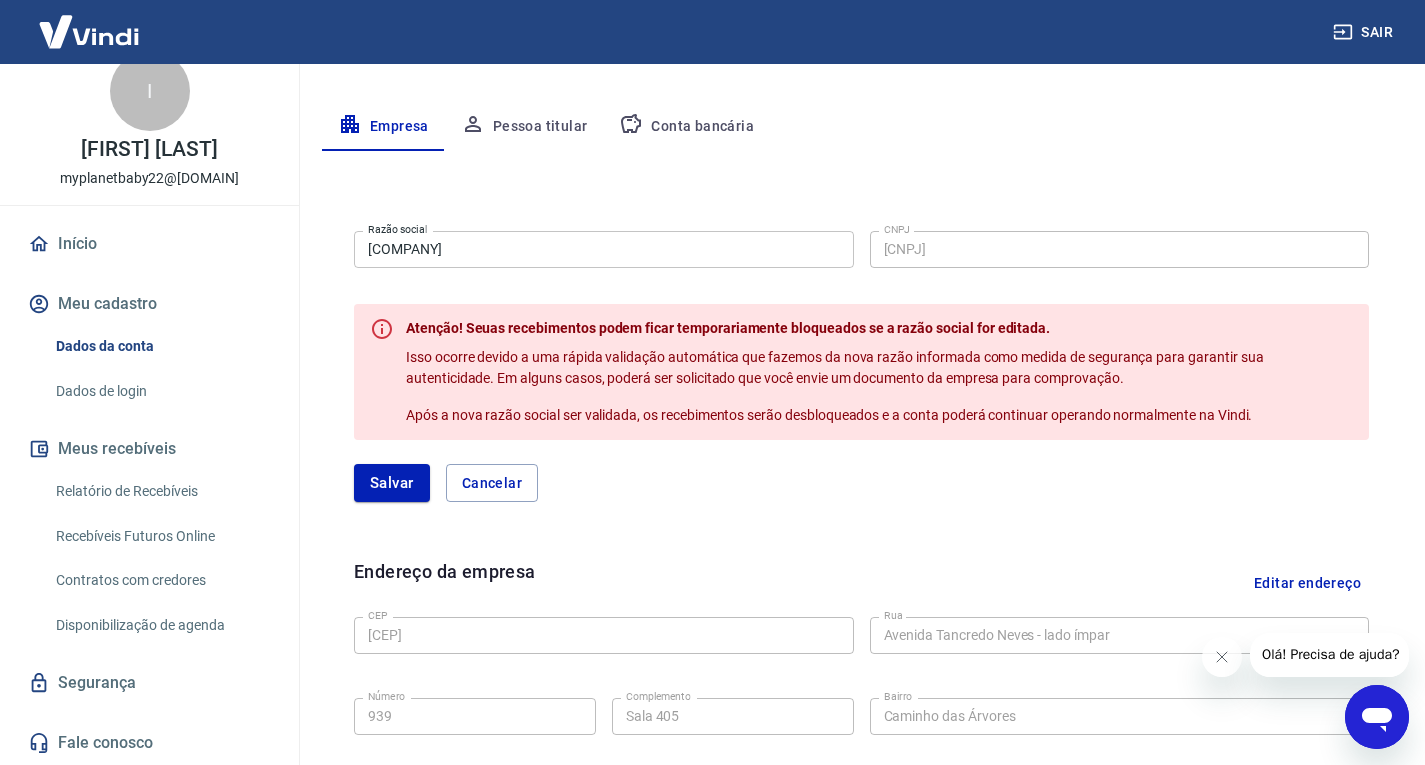 drag, startPoint x: 691, startPoint y: 271, endPoint x: 688, endPoint y: 251, distance: 20.22375 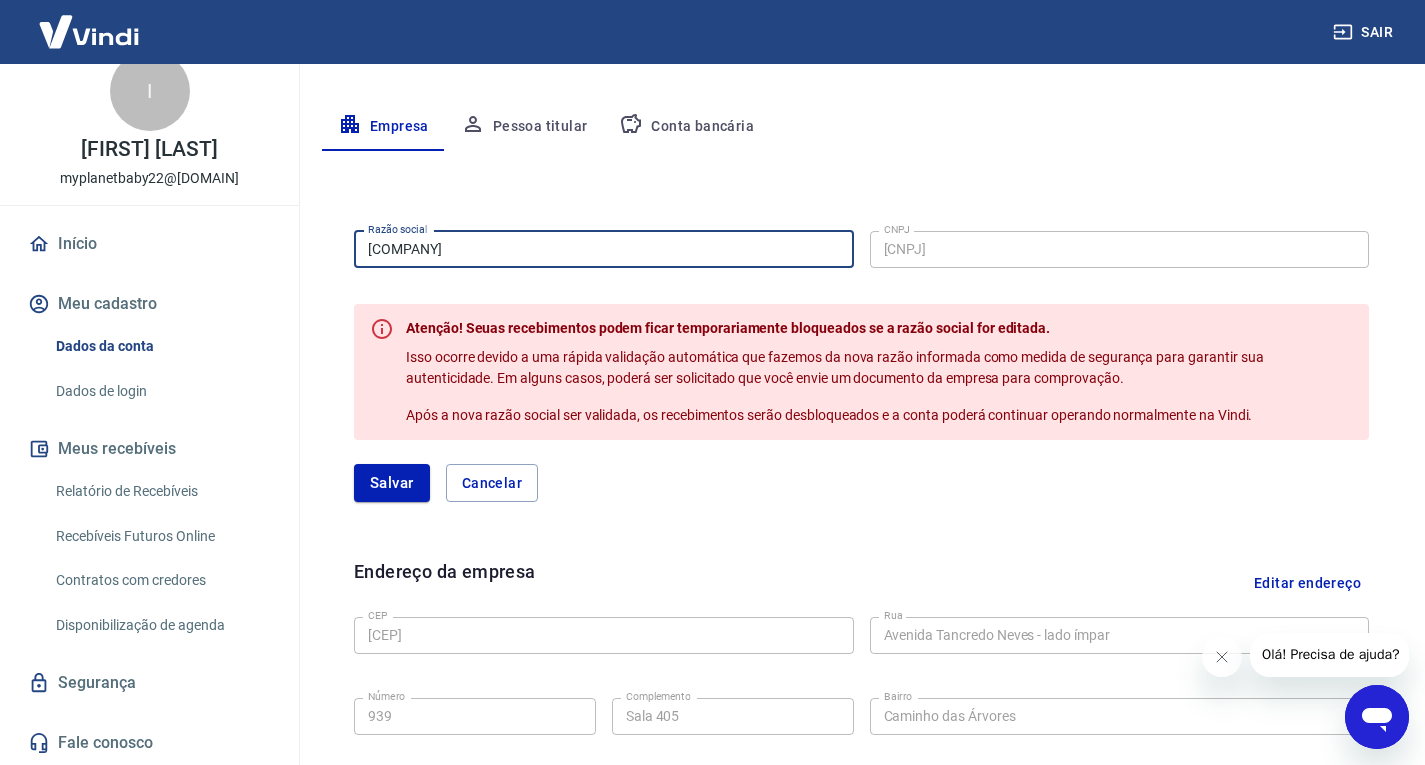 click on "[COMPANY]" at bounding box center (604, 249) 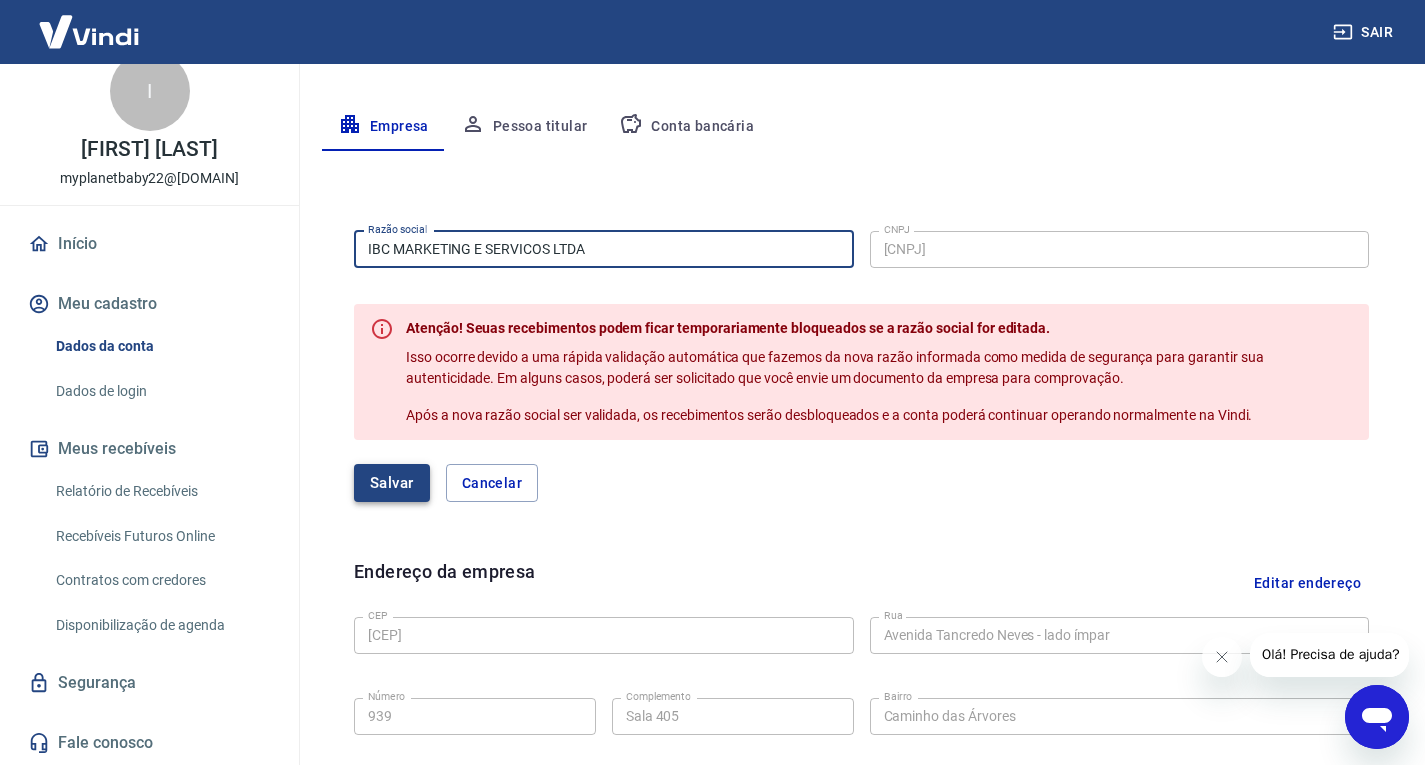 type on "IBC MARKETING E SERVICOS LTDA" 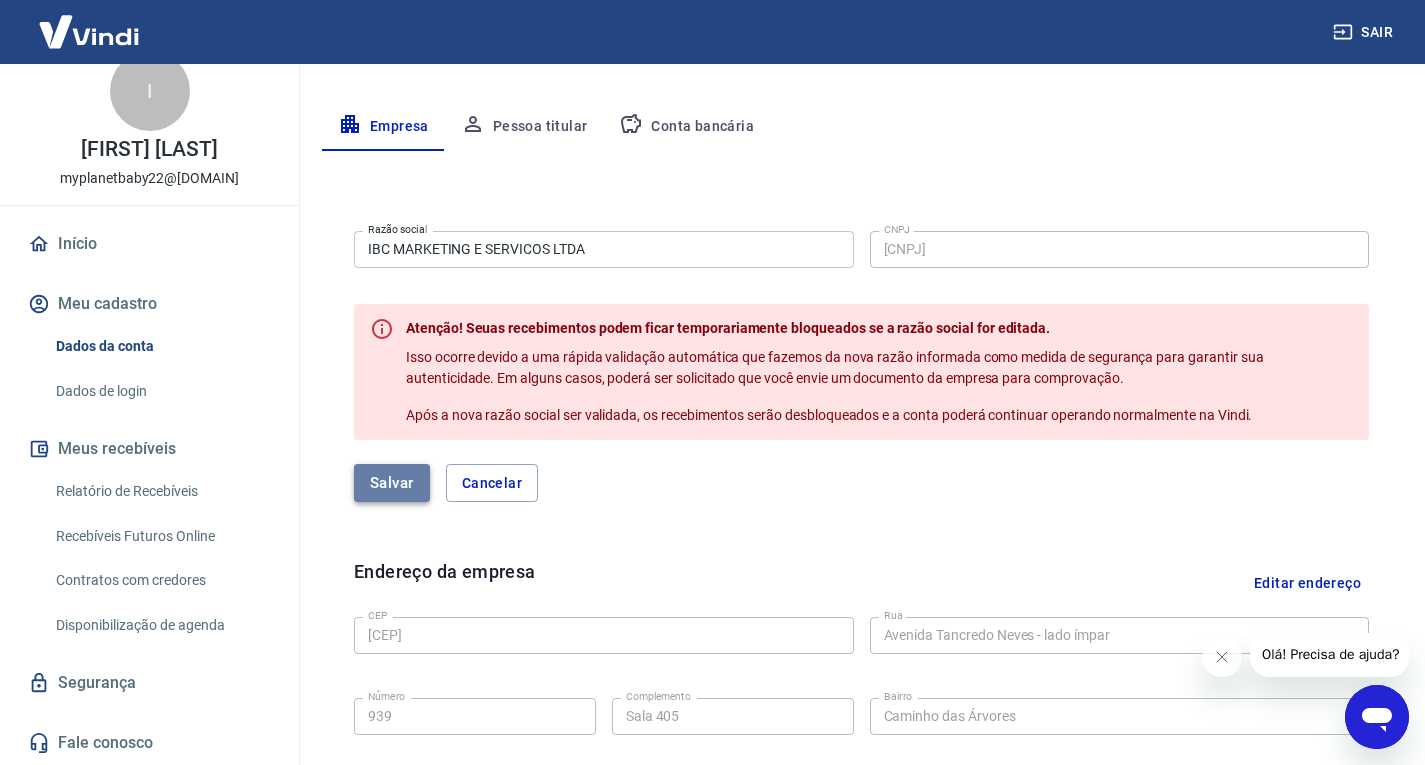 click on "Salvar" at bounding box center (392, 483) 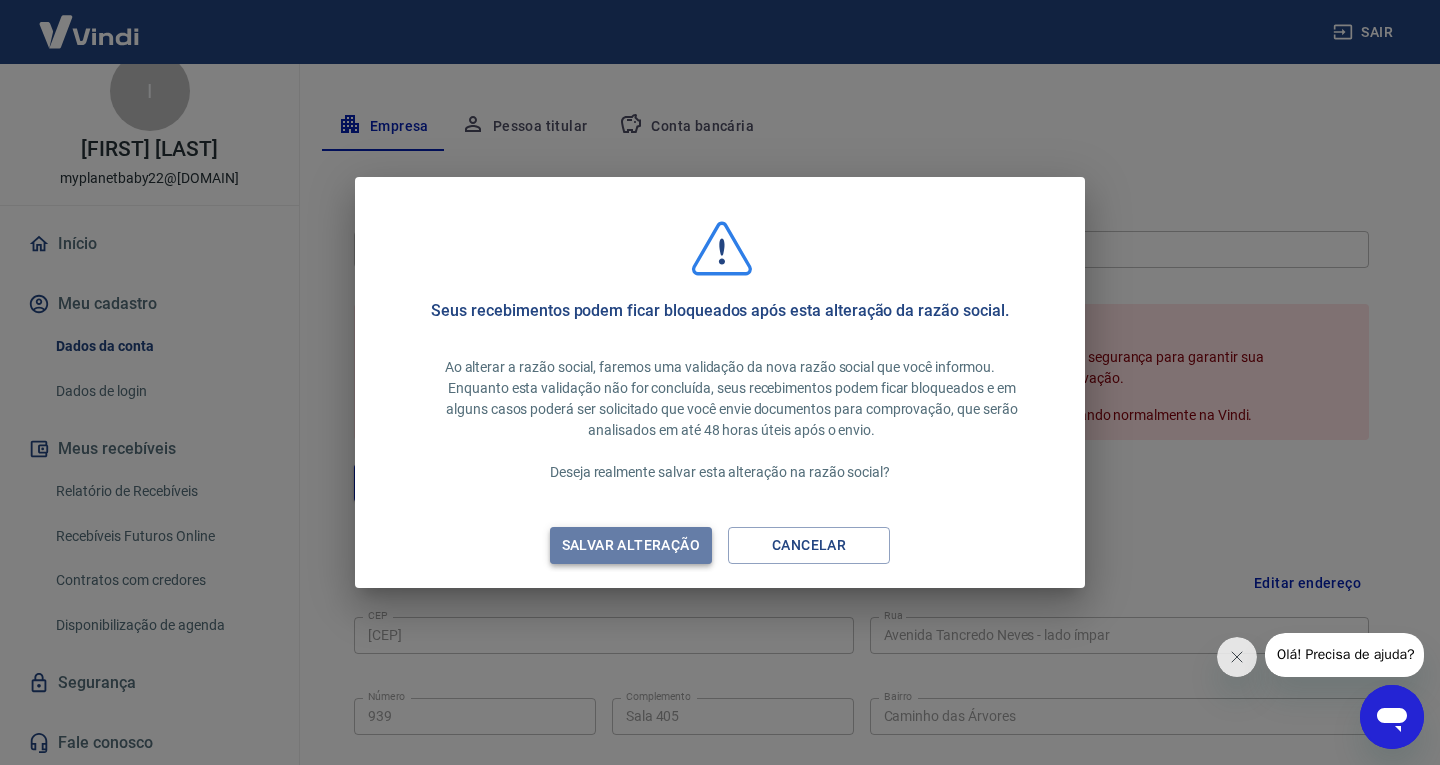 click on "Salvar alteração" at bounding box center [631, 545] 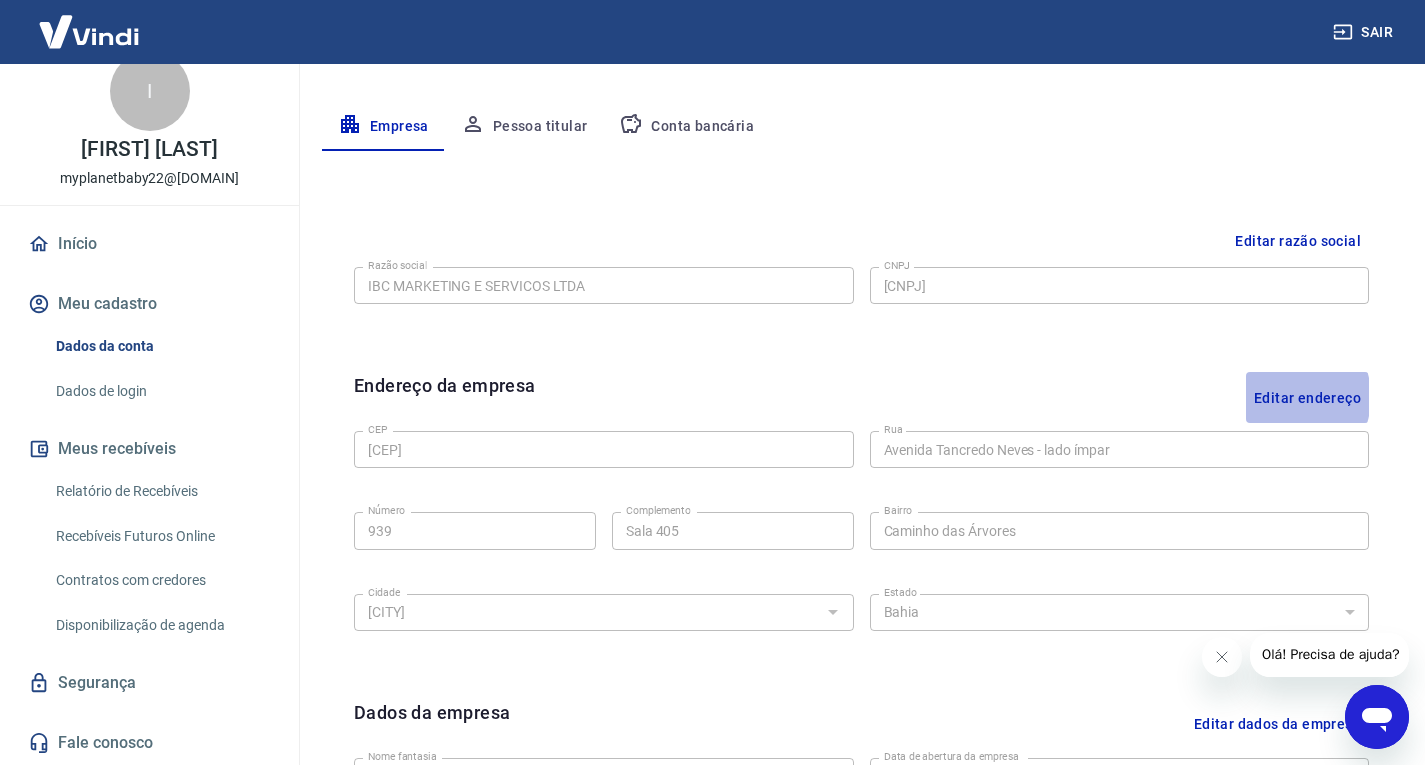 click on "Editar endereço" at bounding box center [1307, 397] 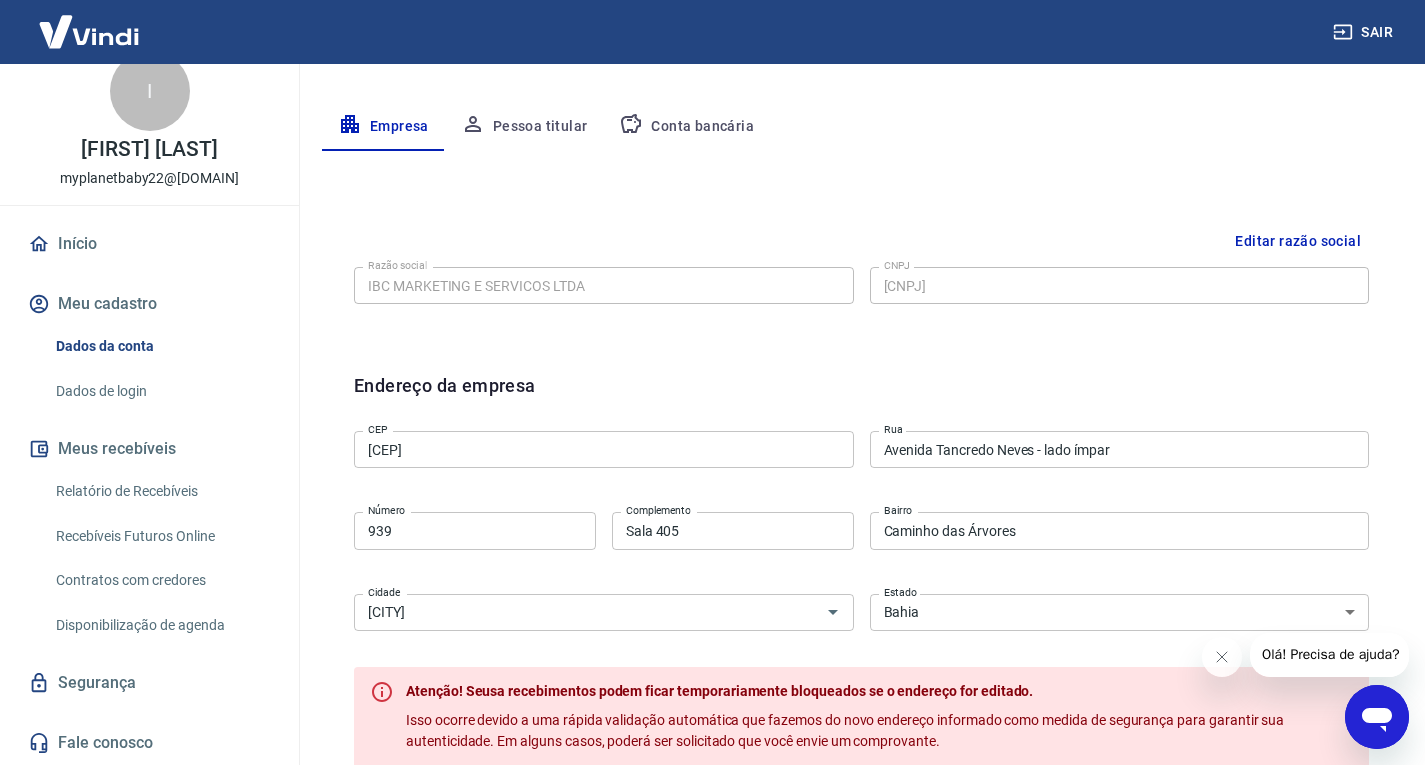 click on "[CEP]" at bounding box center (604, 449) 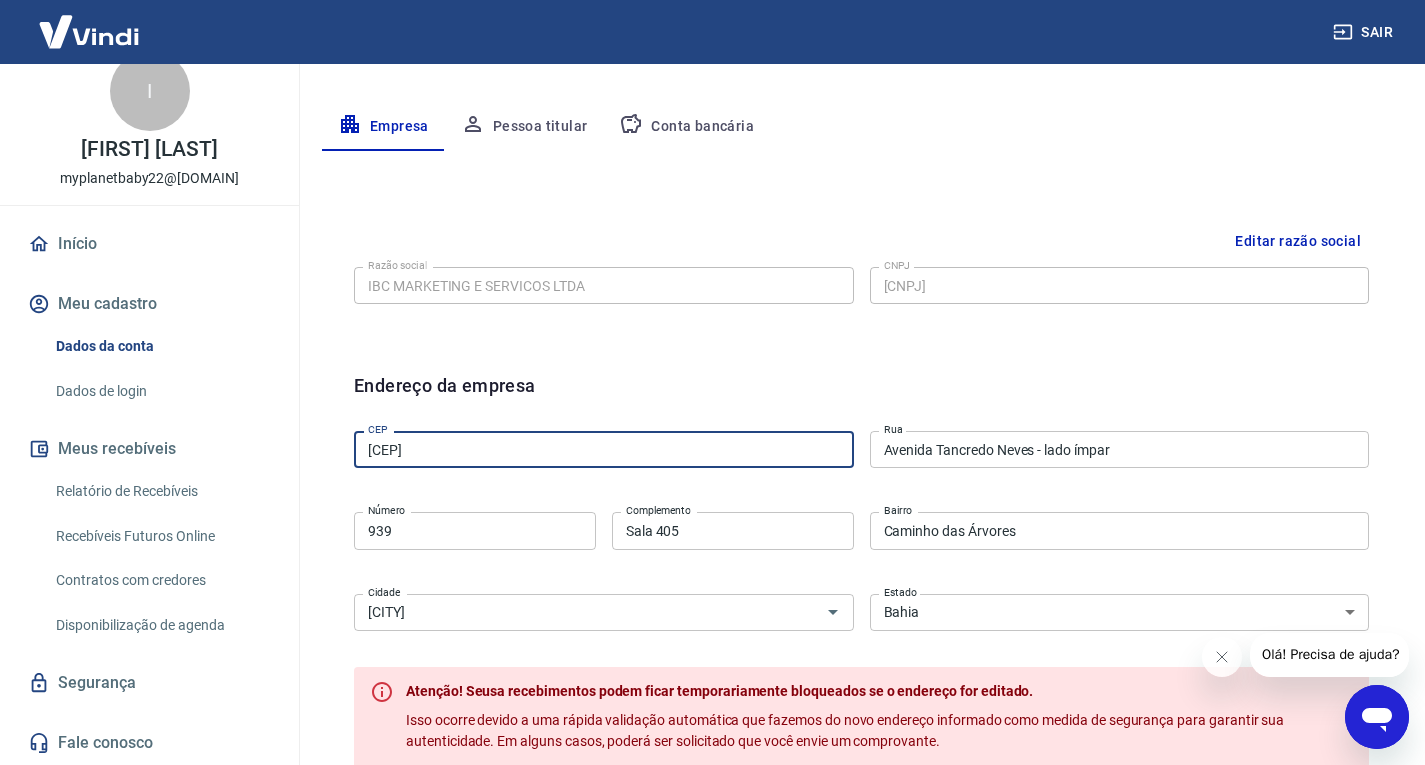click on "[CEP]" at bounding box center [604, 449] 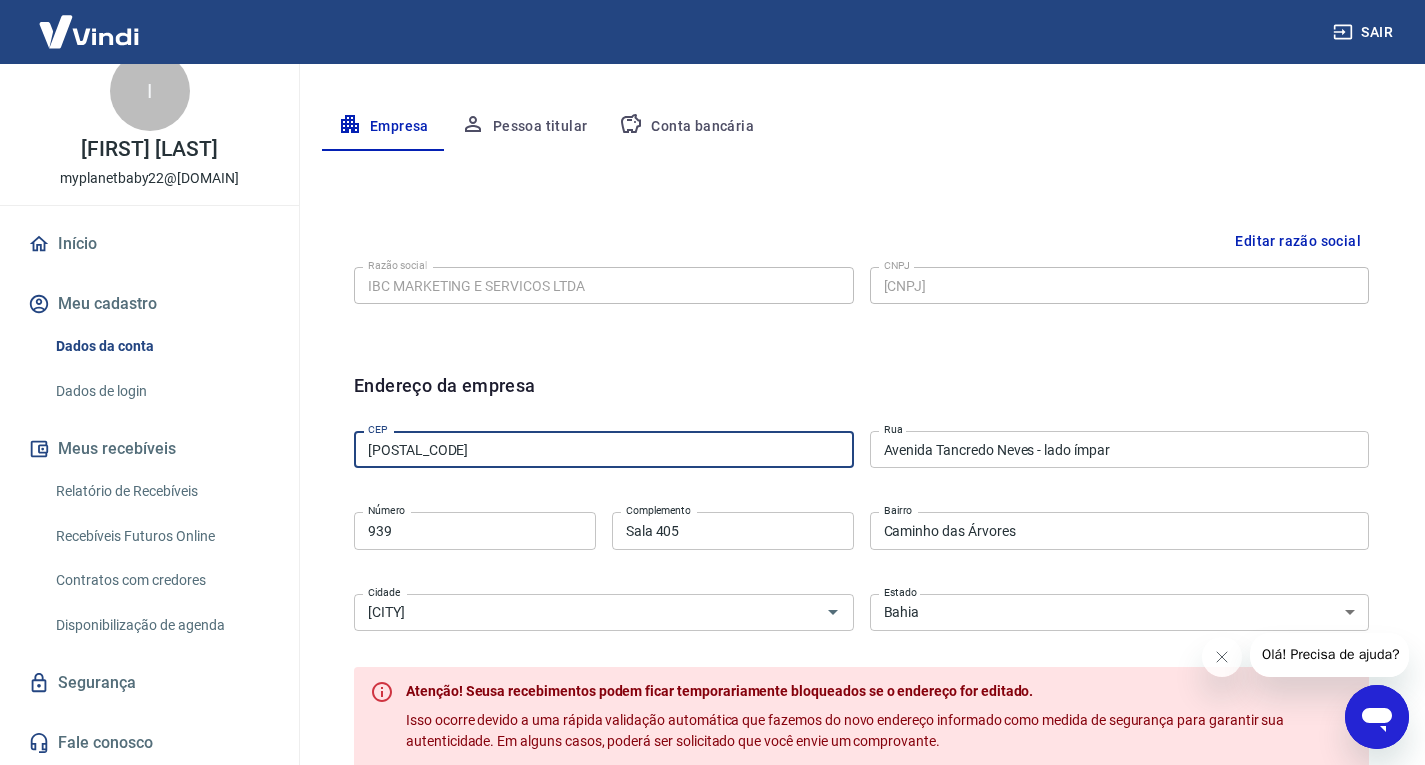 type on "[POSTAL_CODE]" 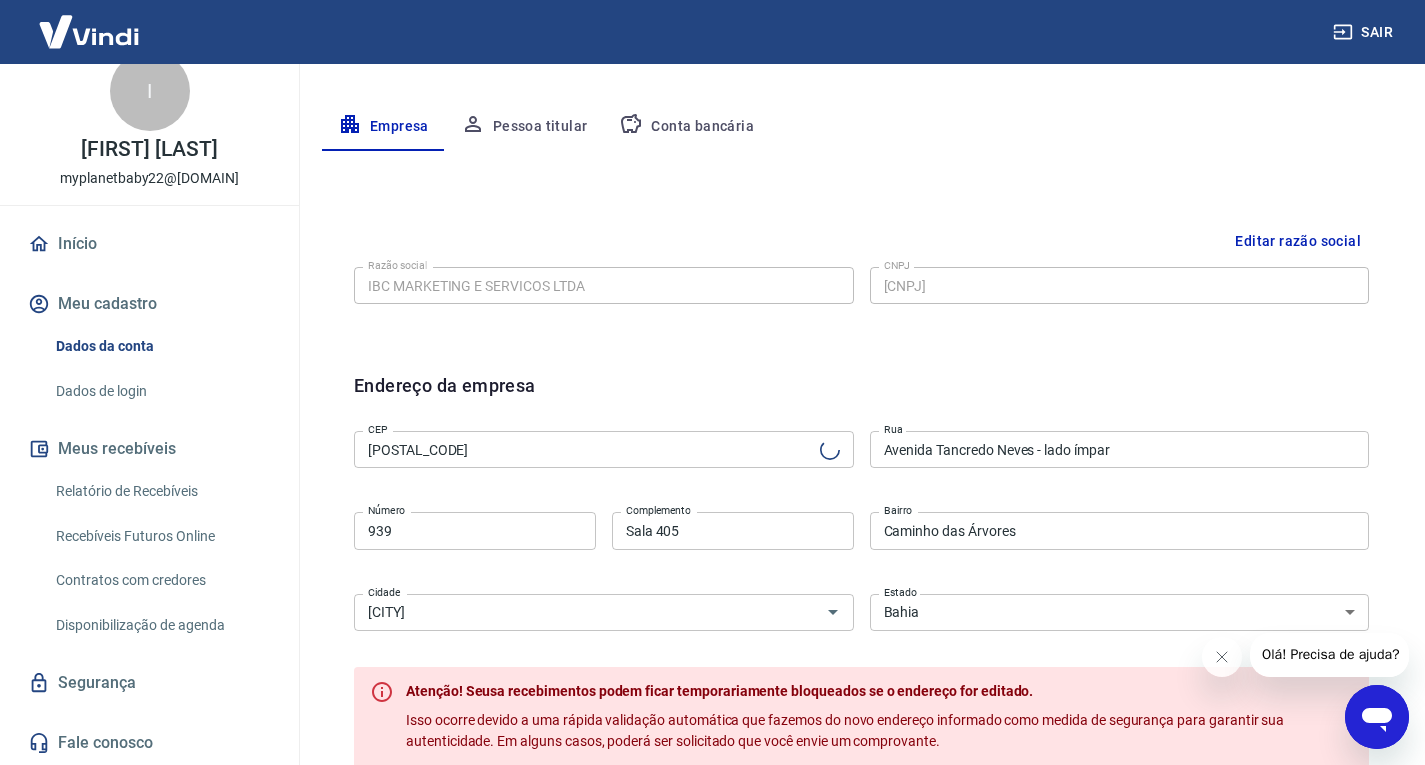 type on "Rua Doutor José Peroba" 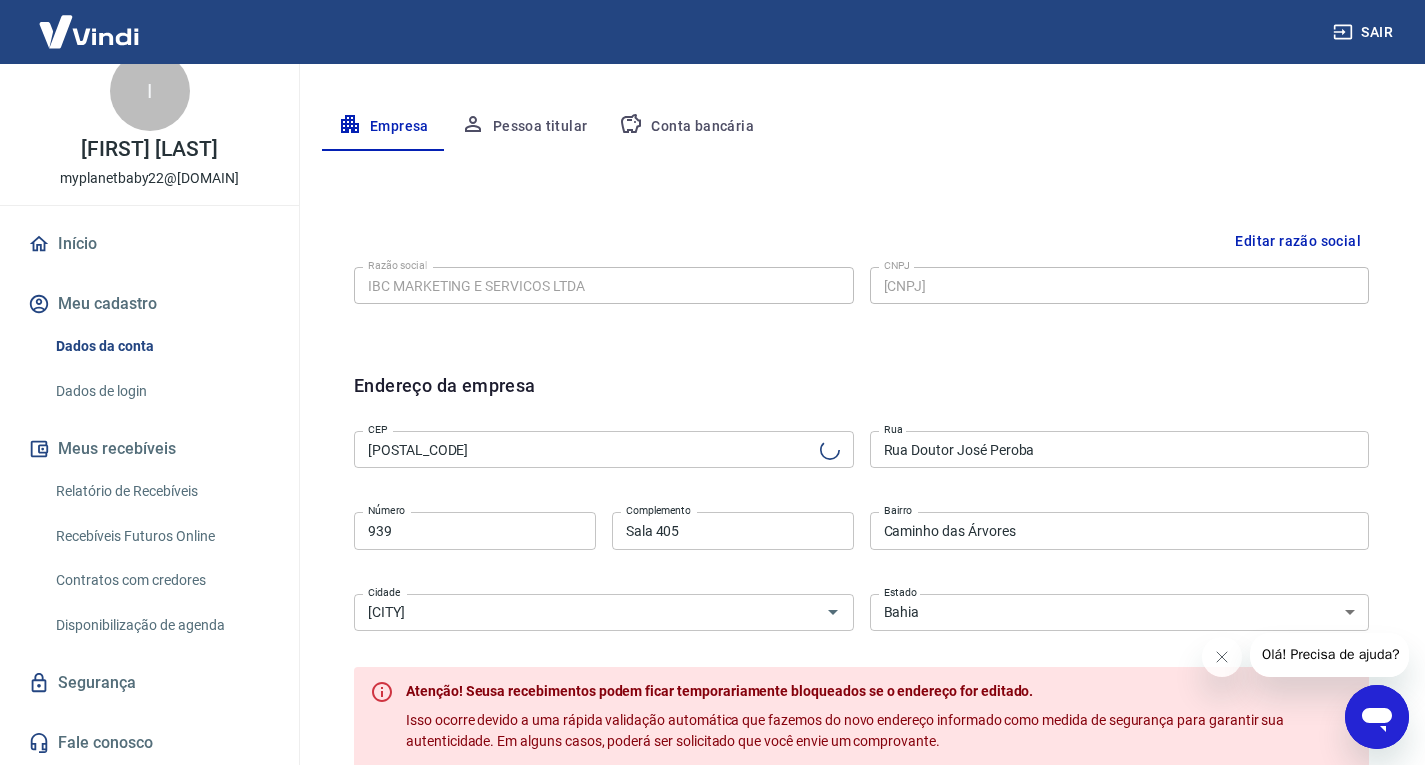 type on "Stiep" 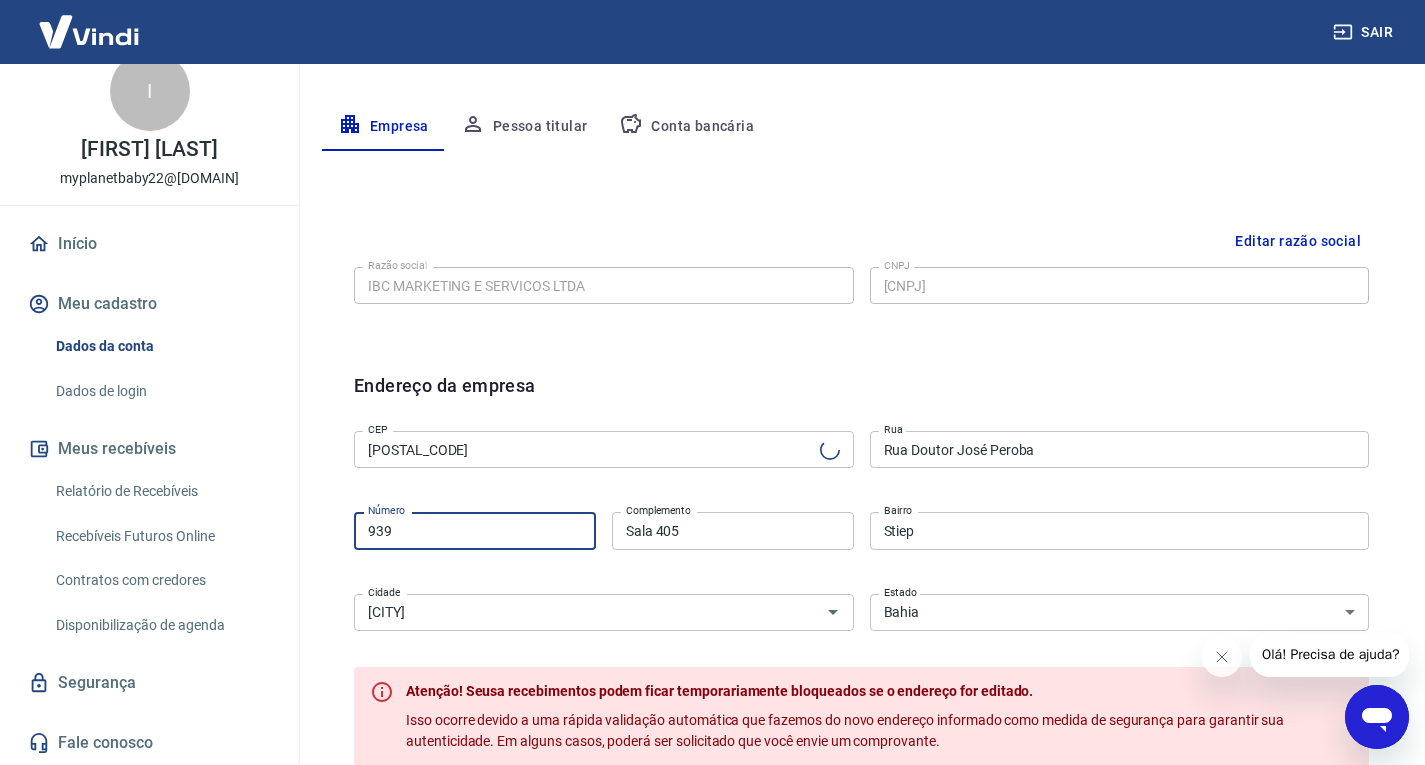 click on "939" at bounding box center [475, 530] 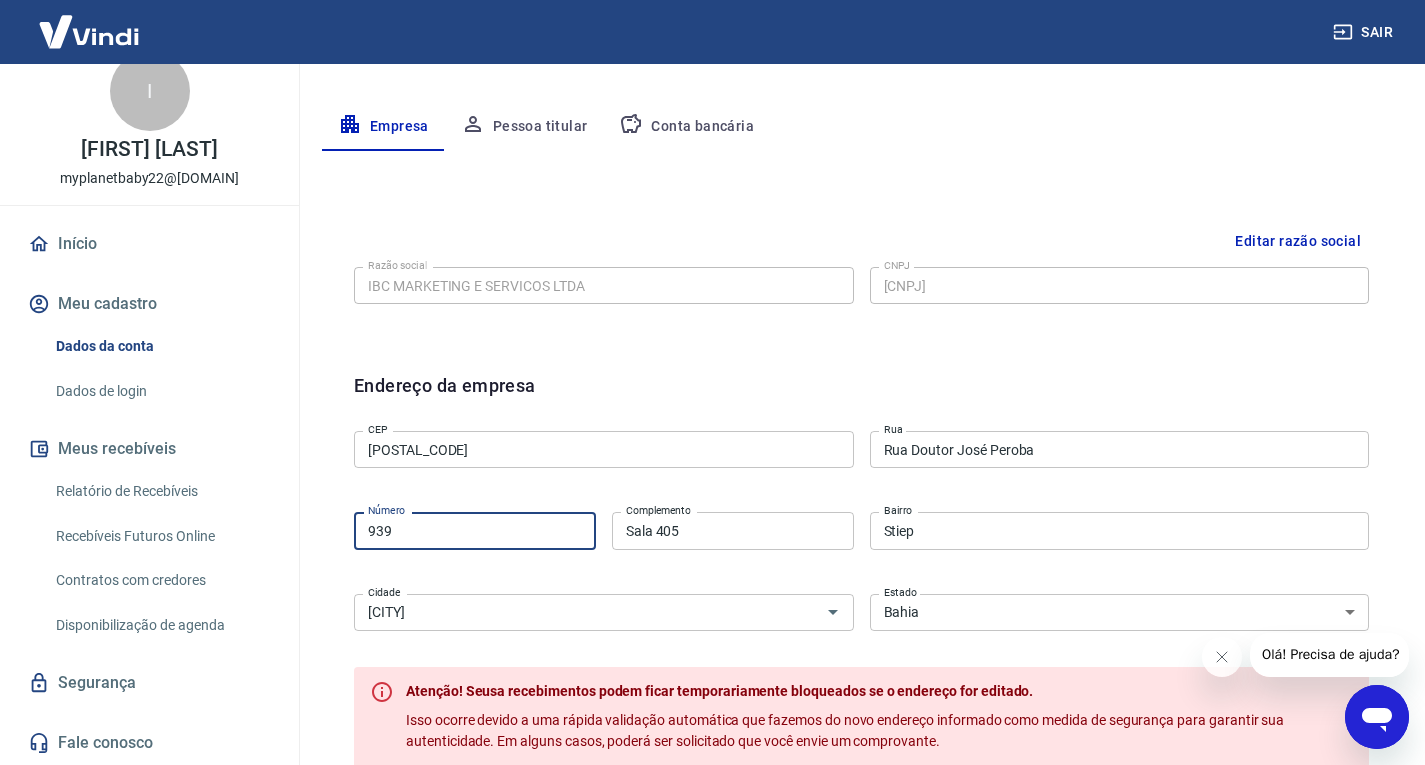 click on "939" at bounding box center (475, 530) 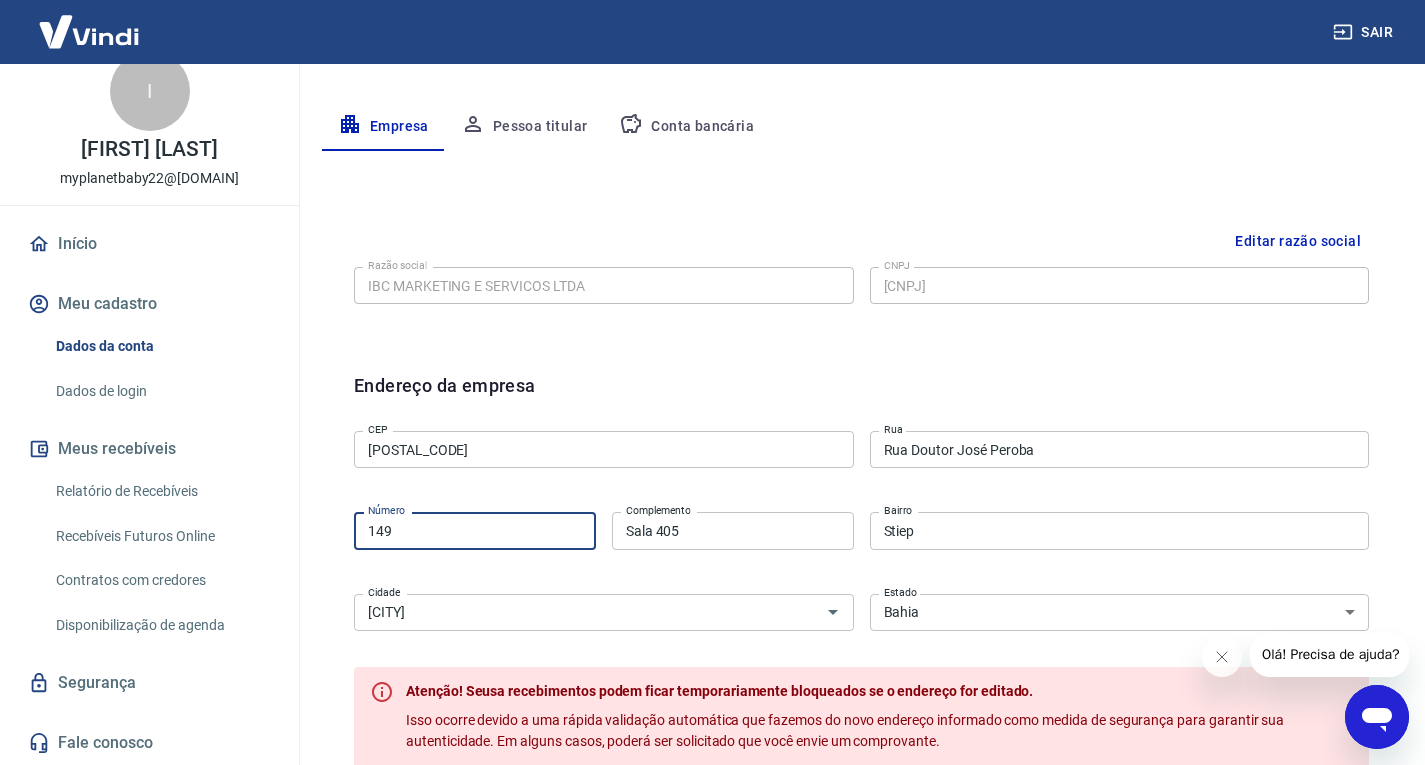 type on "149" 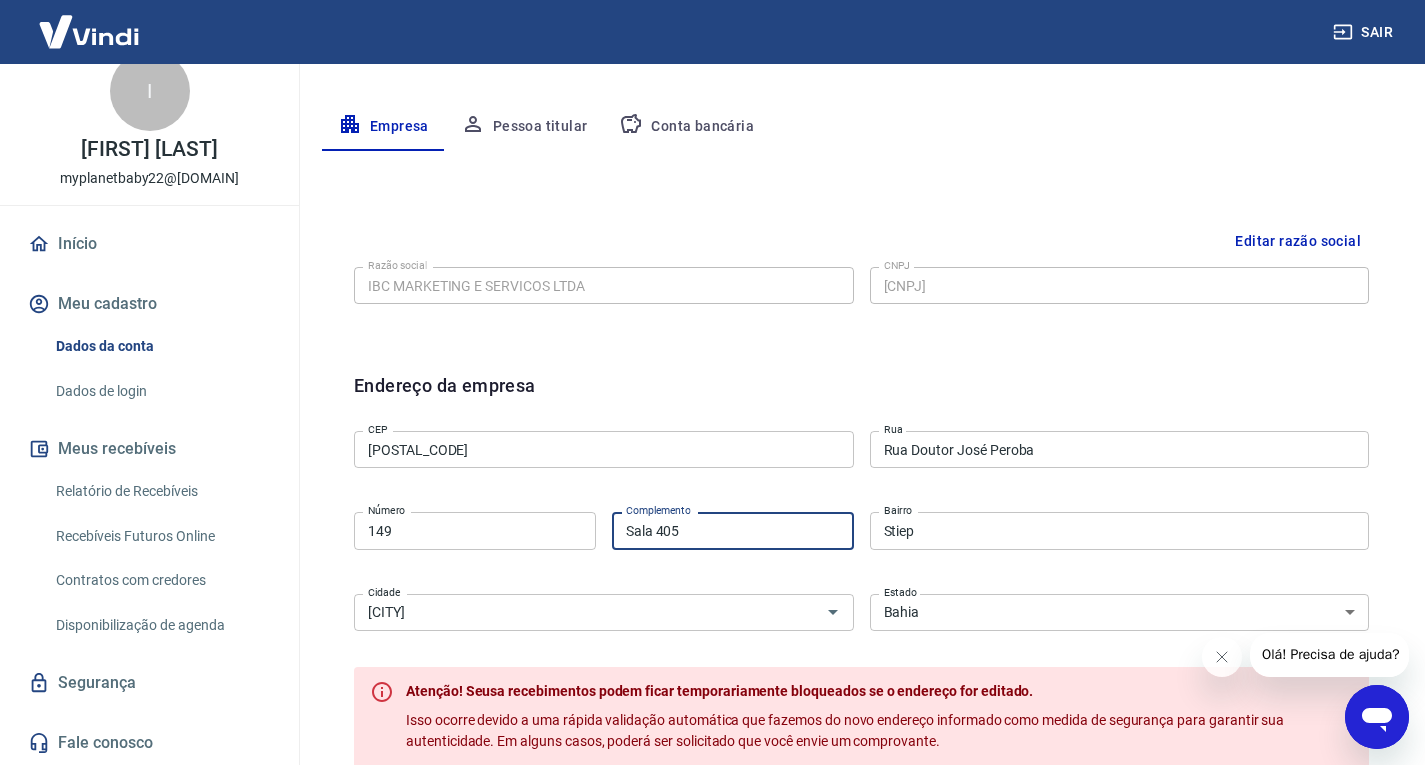 click on "Sala 405" at bounding box center (733, 530) 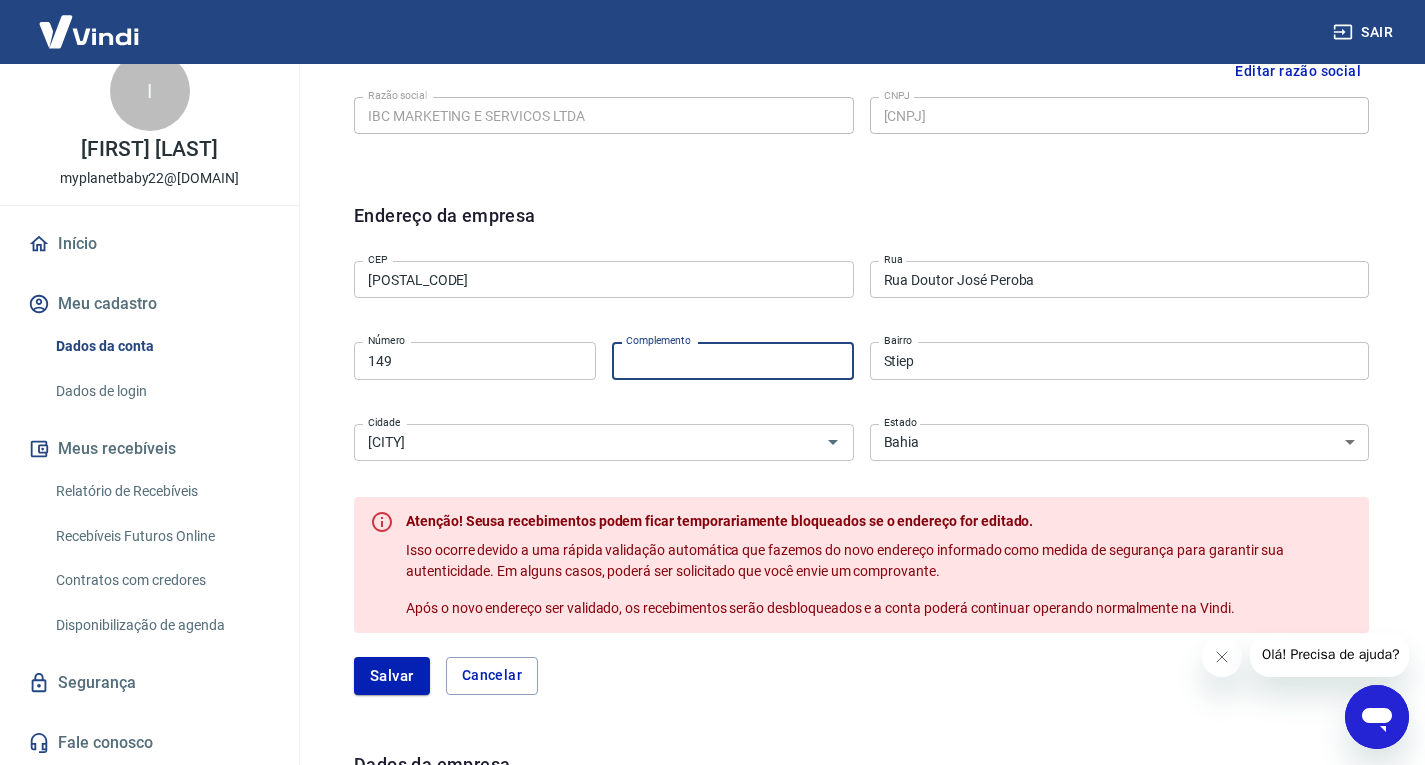 scroll, scrollTop: 528, scrollLeft: 0, axis: vertical 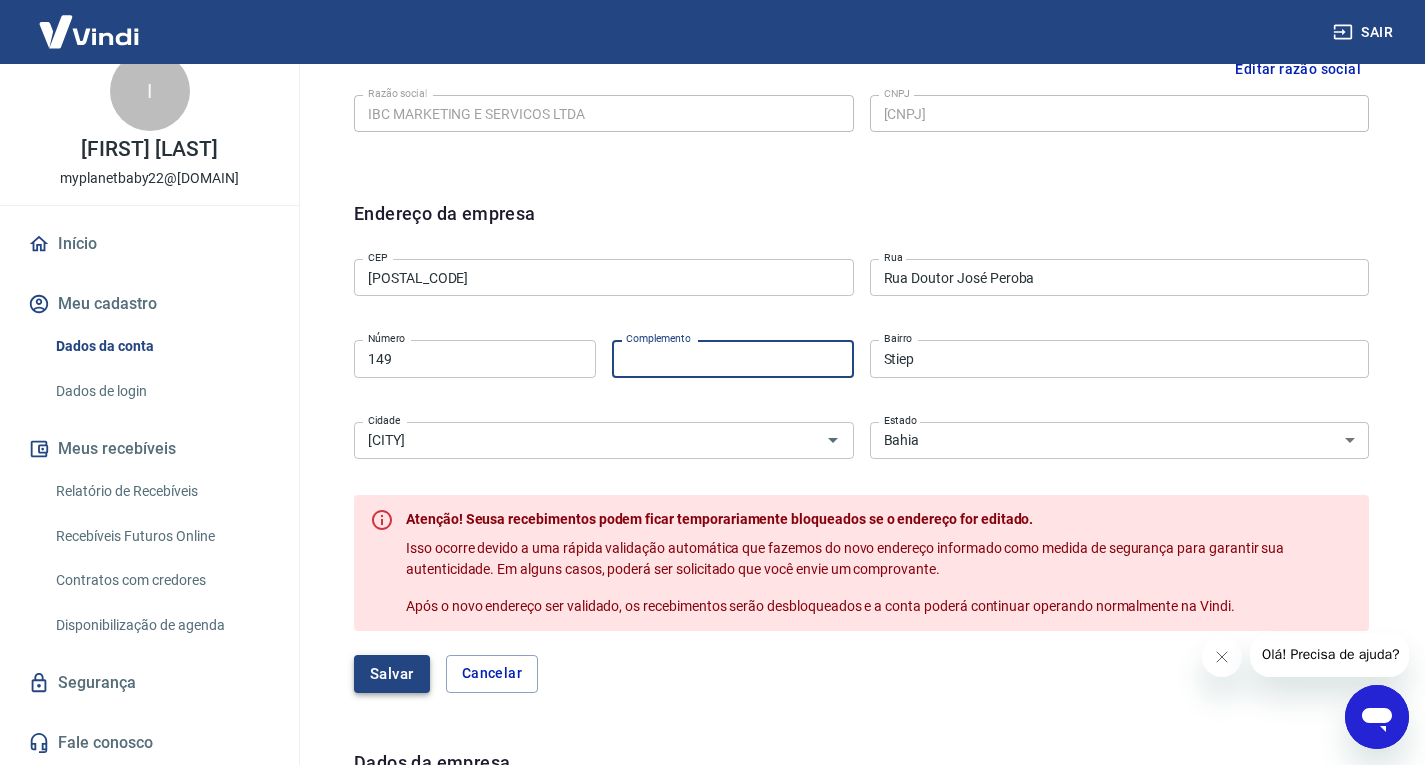 type 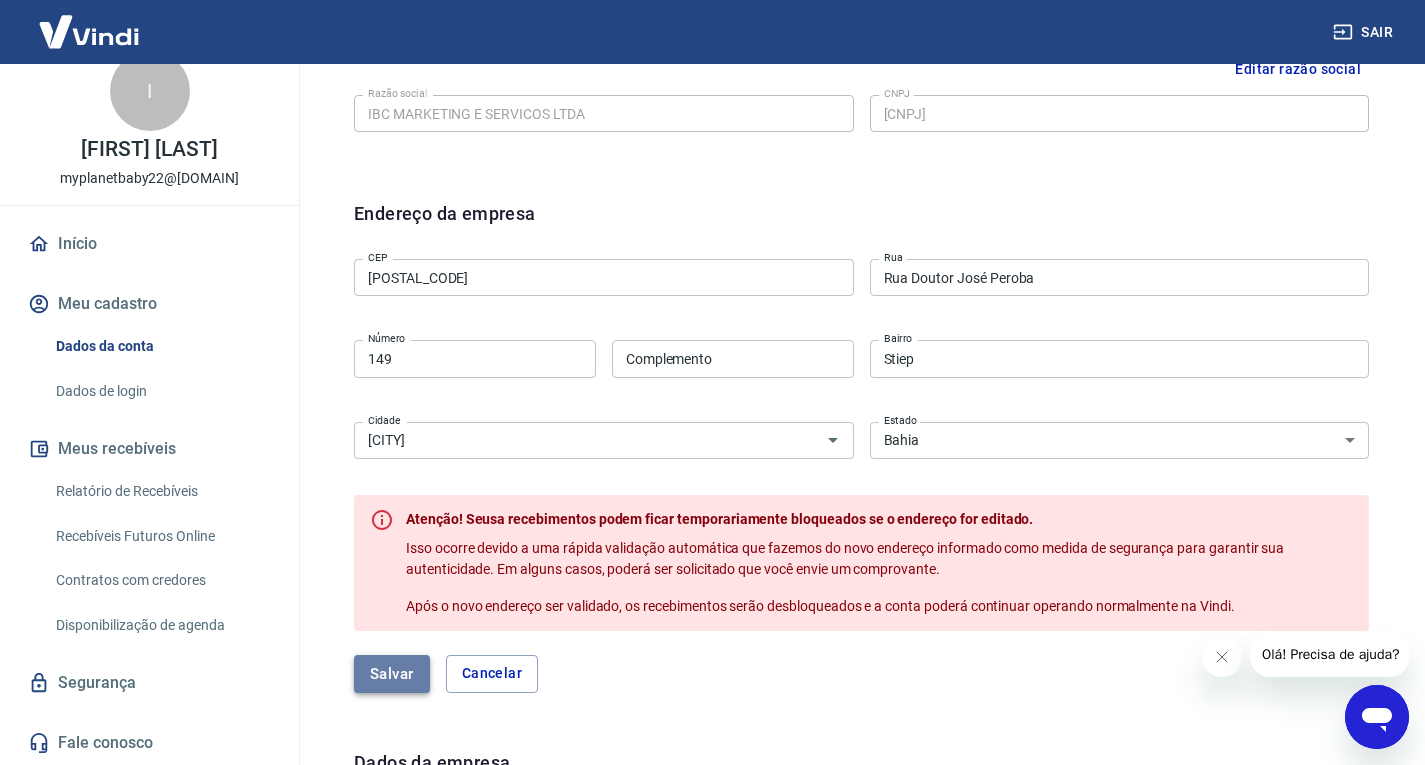 click on "Salvar" at bounding box center (392, 674) 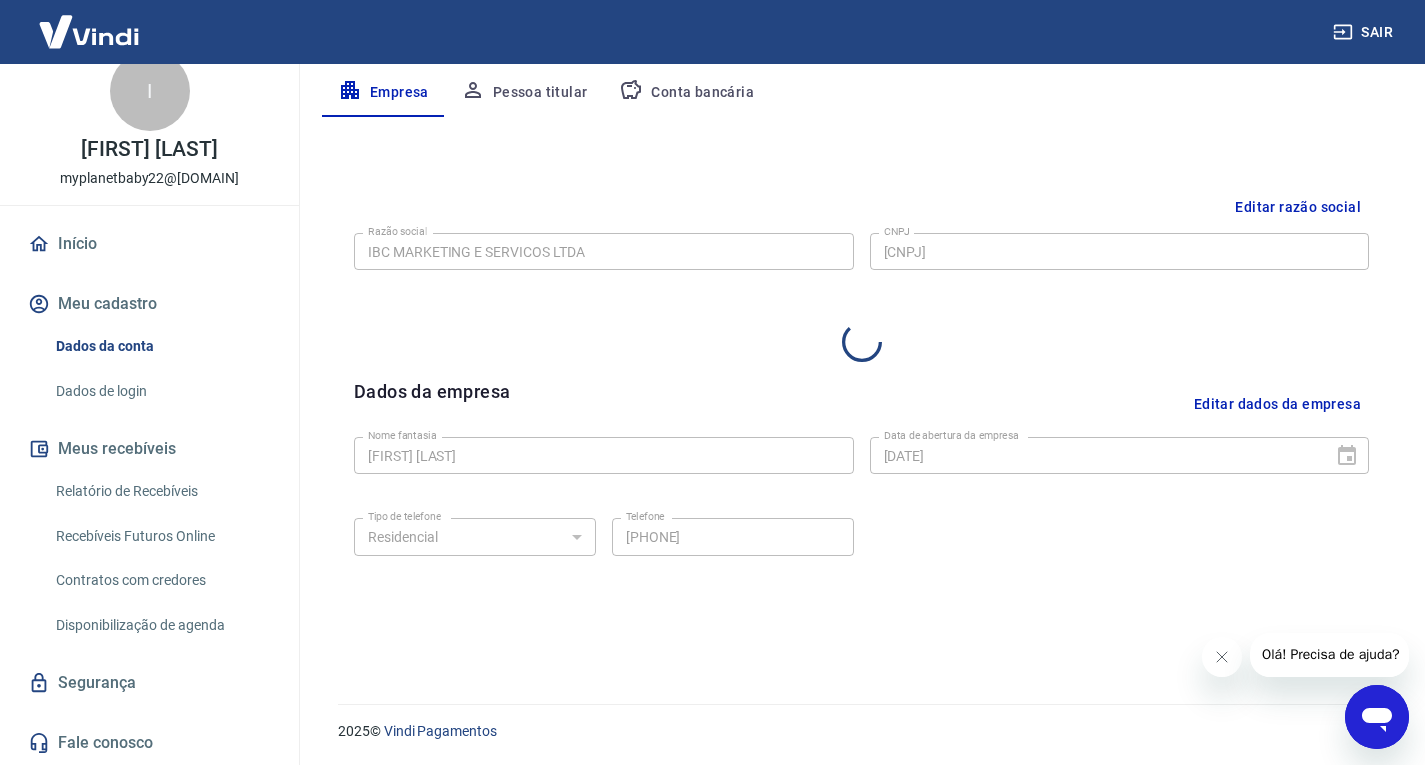 select on "BA" 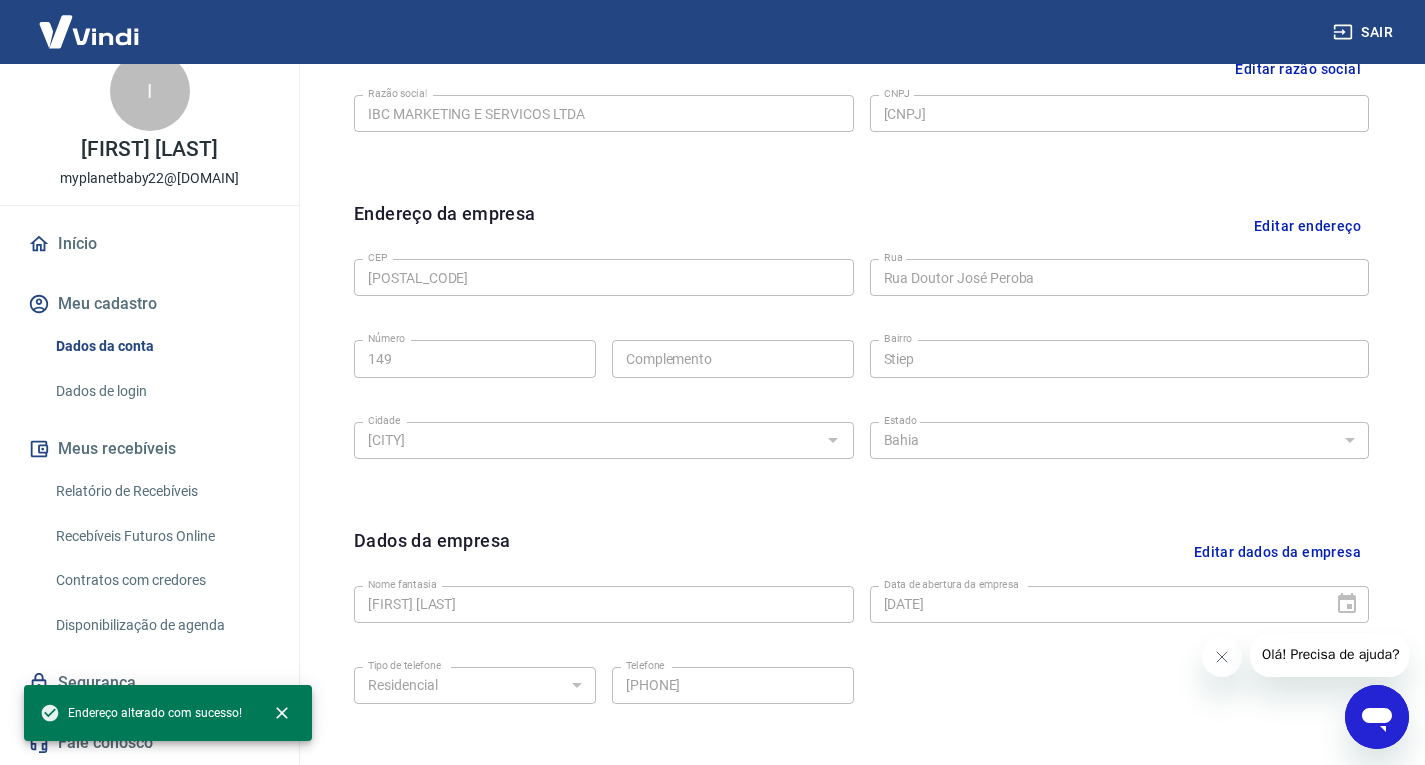 scroll, scrollTop: 677, scrollLeft: 0, axis: vertical 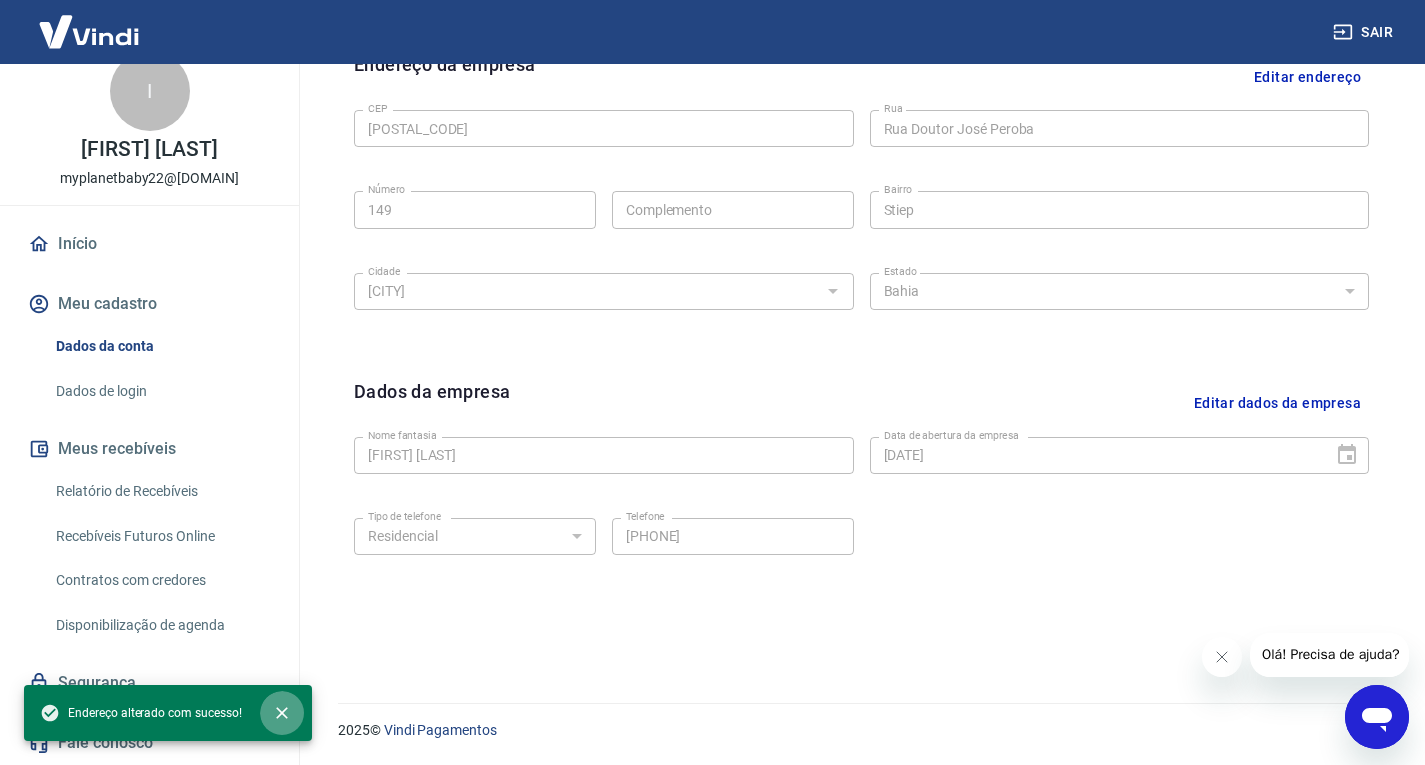click 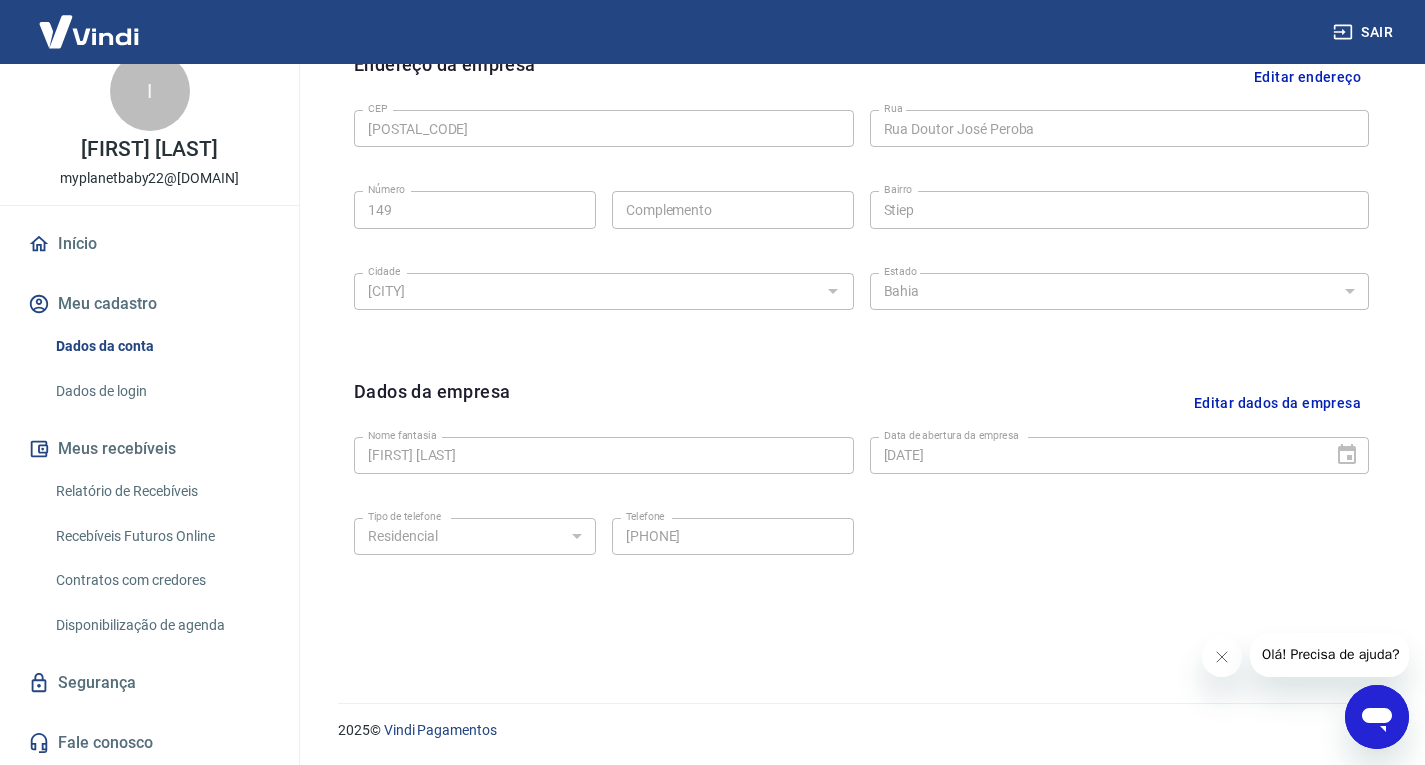 scroll, scrollTop: 0, scrollLeft: 0, axis: both 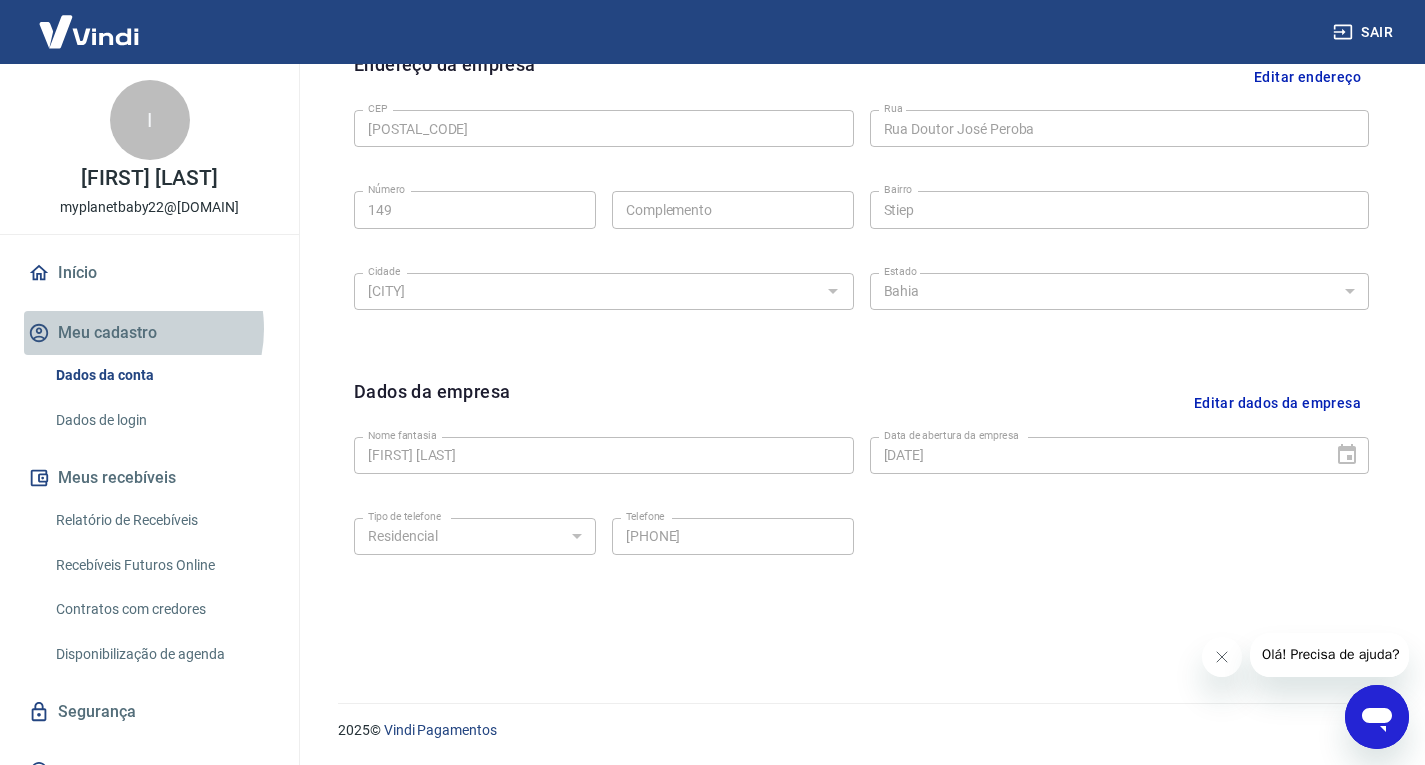 click on "Meu cadastro" at bounding box center (149, 333) 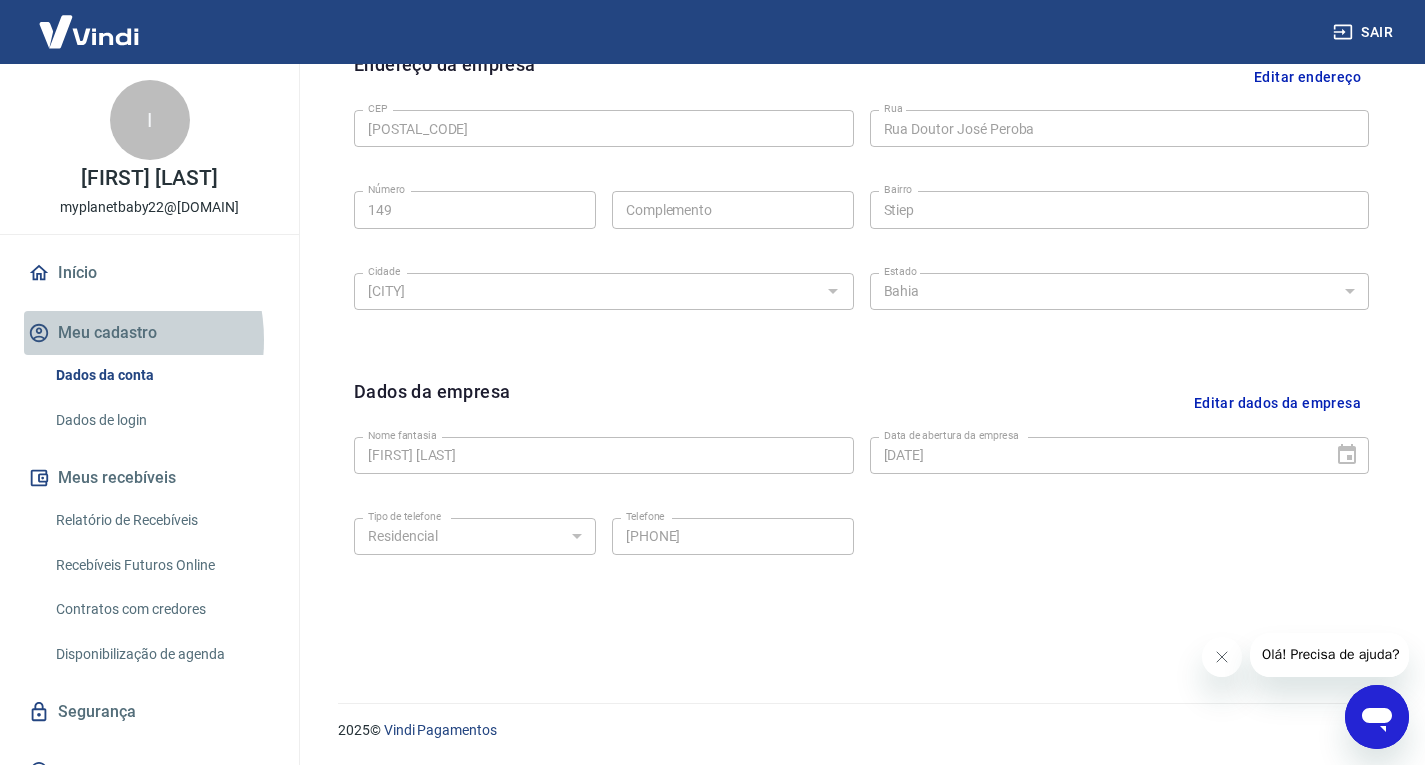 click on "Meu cadastro" at bounding box center [149, 333] 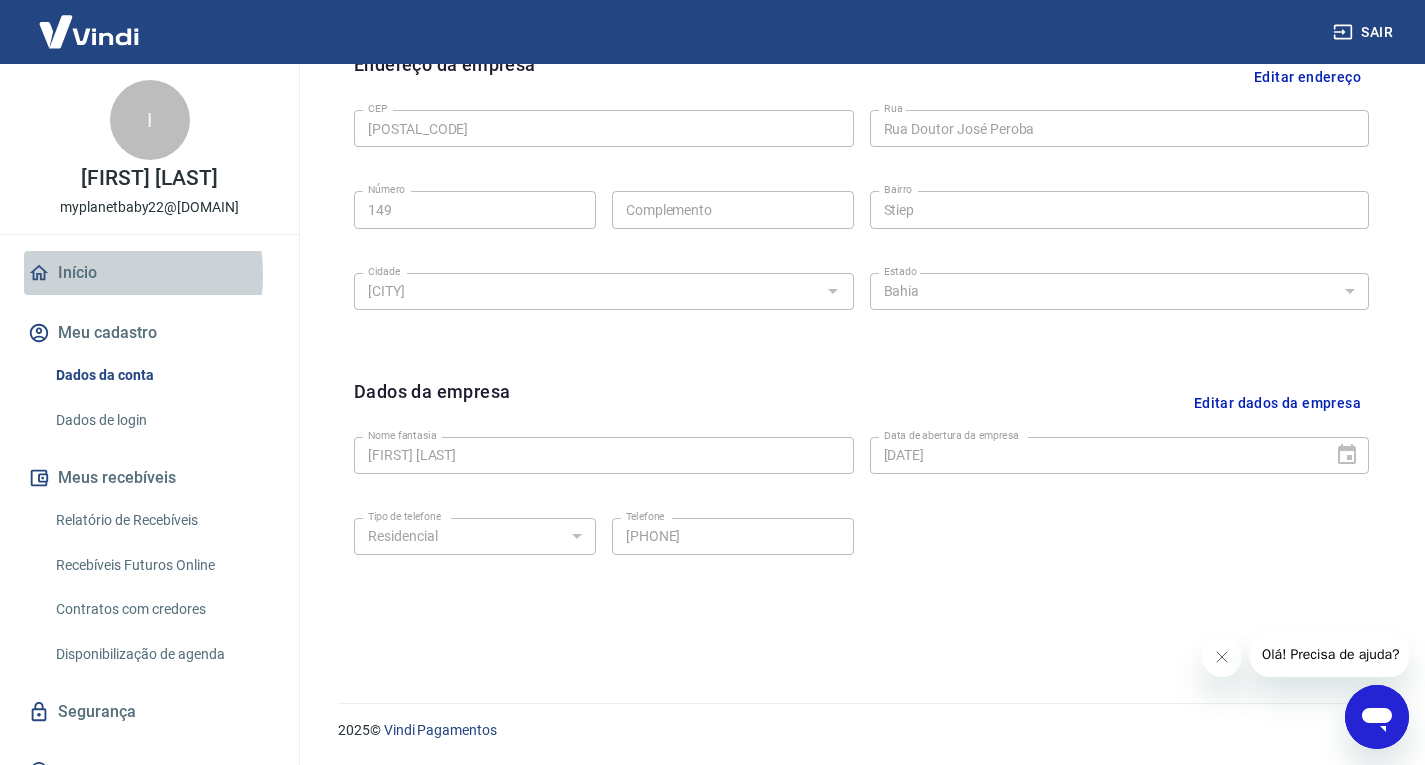 click on "Início" at bounding box center (149, 273) 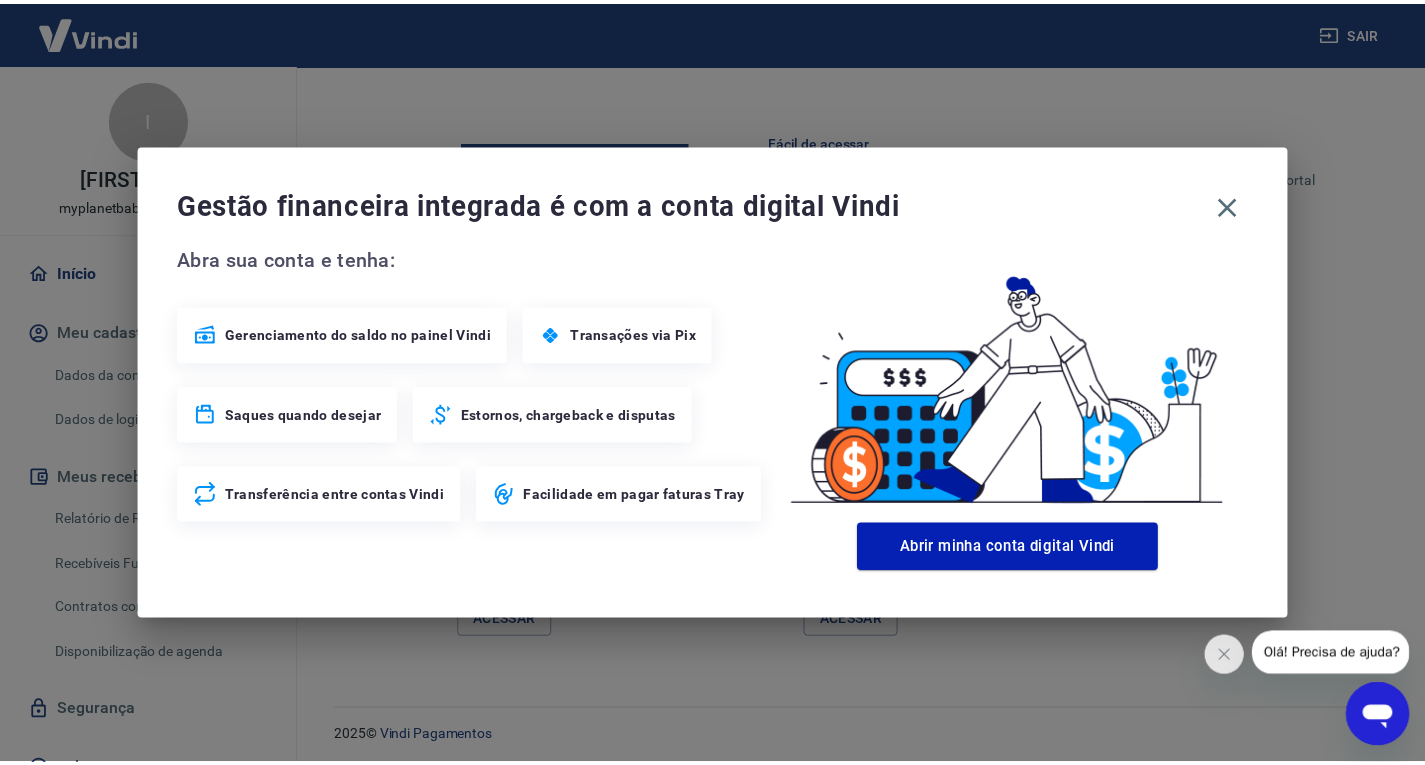 scroll, scrollTop: 1221, scrollLeft: 0, axis: vertical 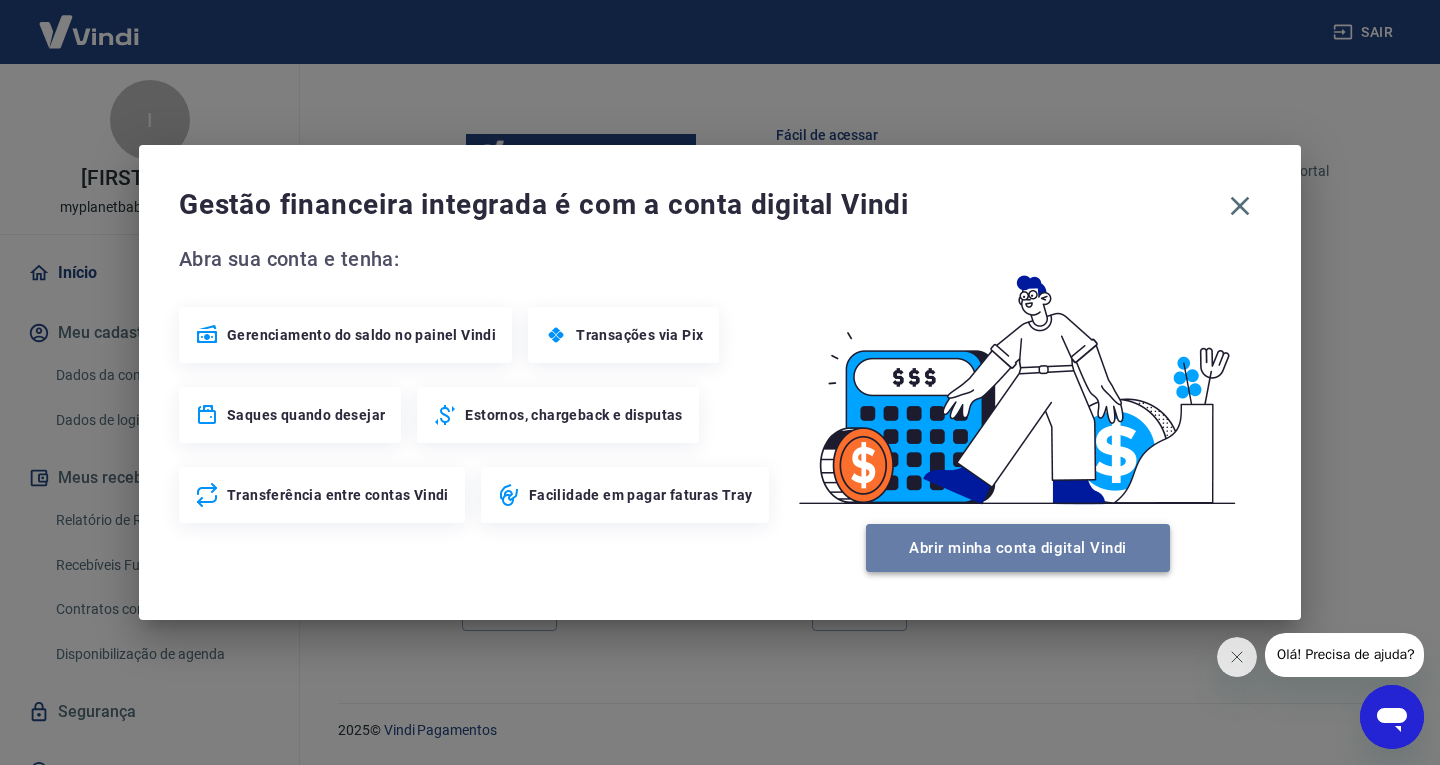 click on "Abrir minha conta digital Vindi" at bounding box center (1018, 548) 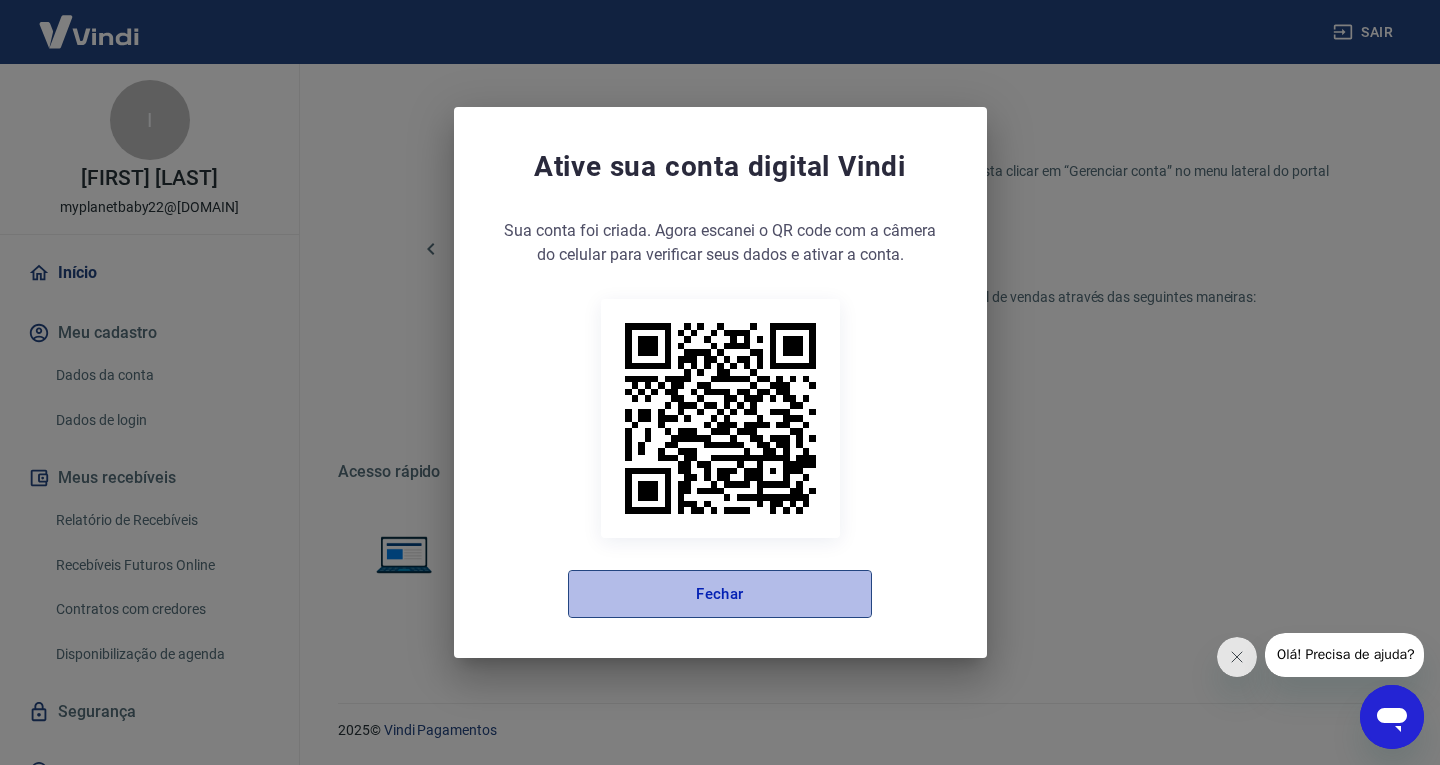 click on "Fechar" at bounding box center (720, 594) 